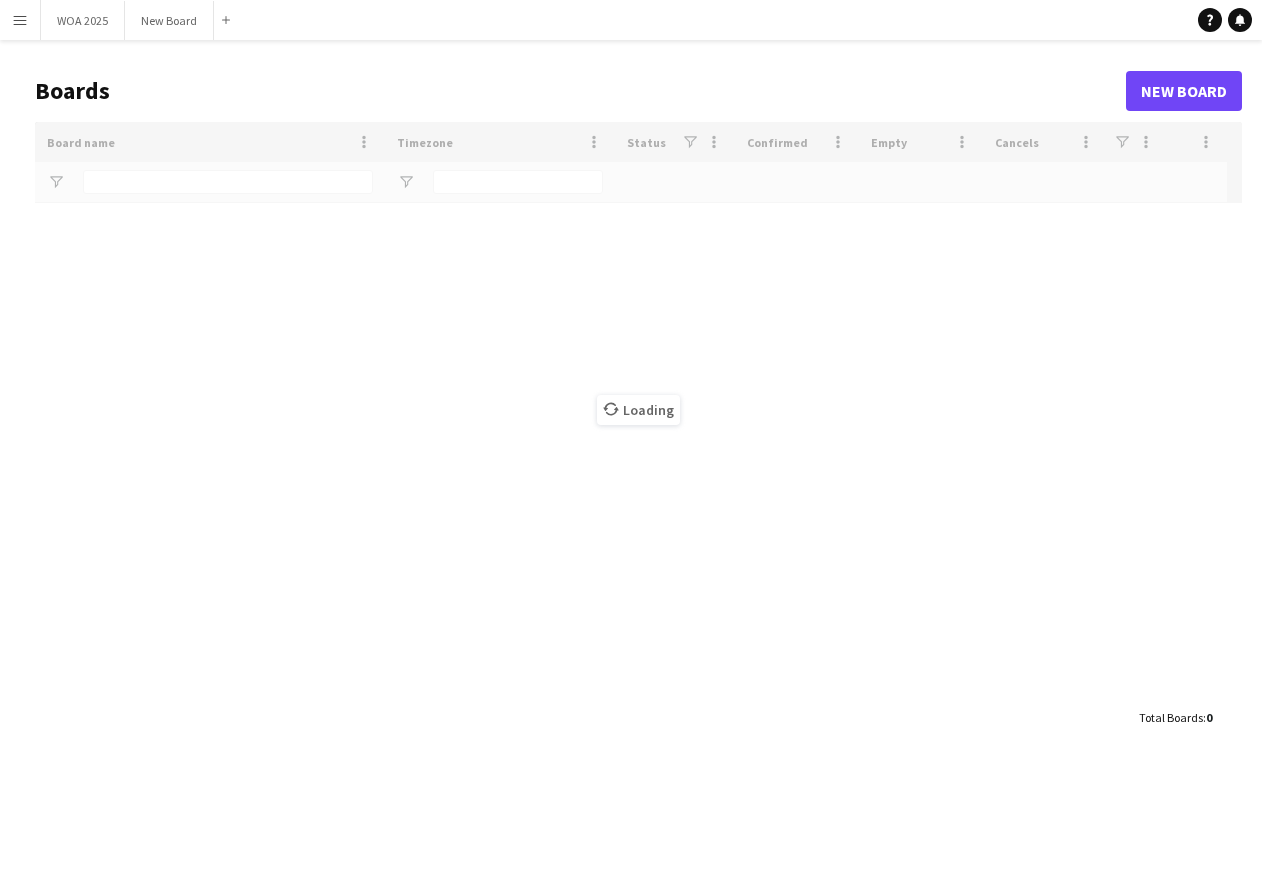 scroll, scrollTop: 0, scrollLeft: 0, axis: both 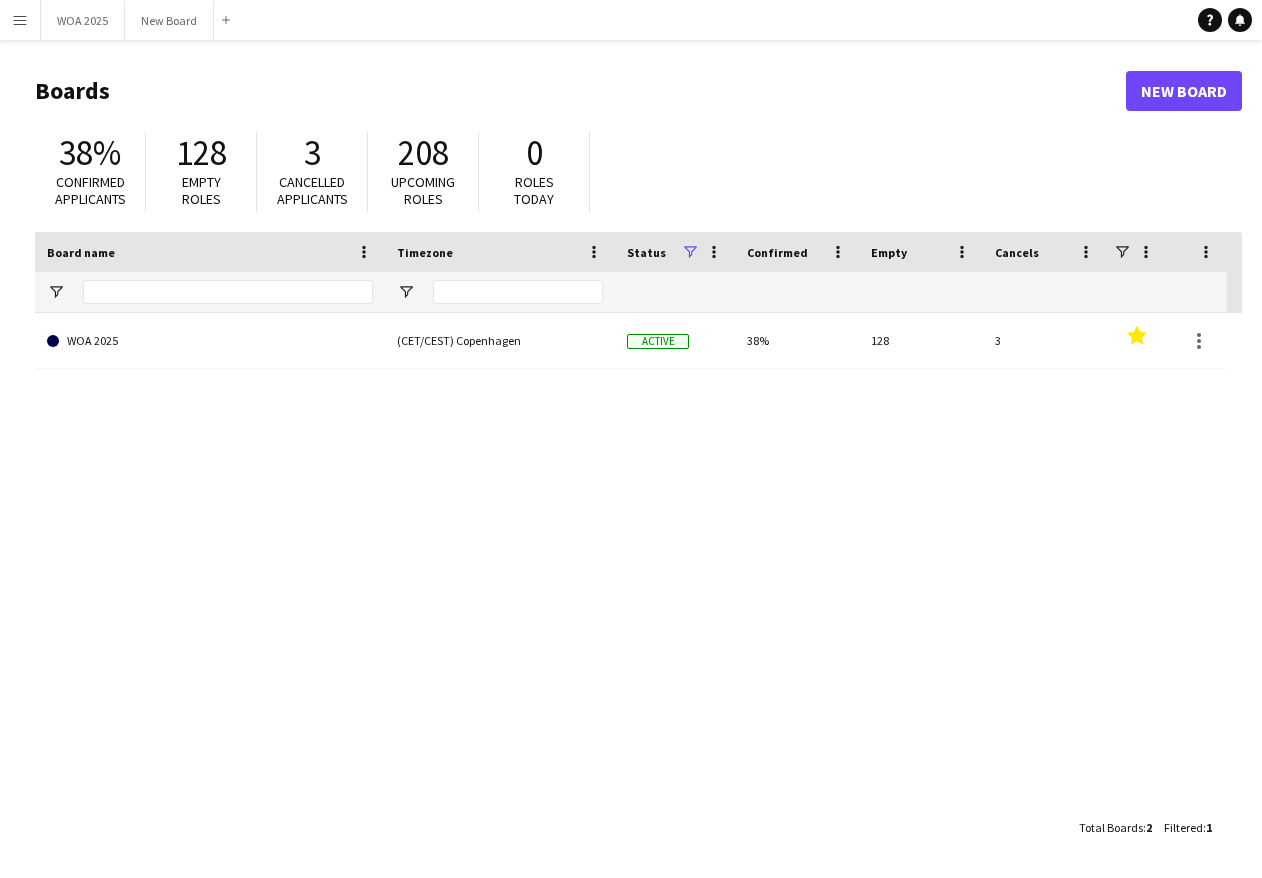 click on "Menu" at bounding box center (20, 20) 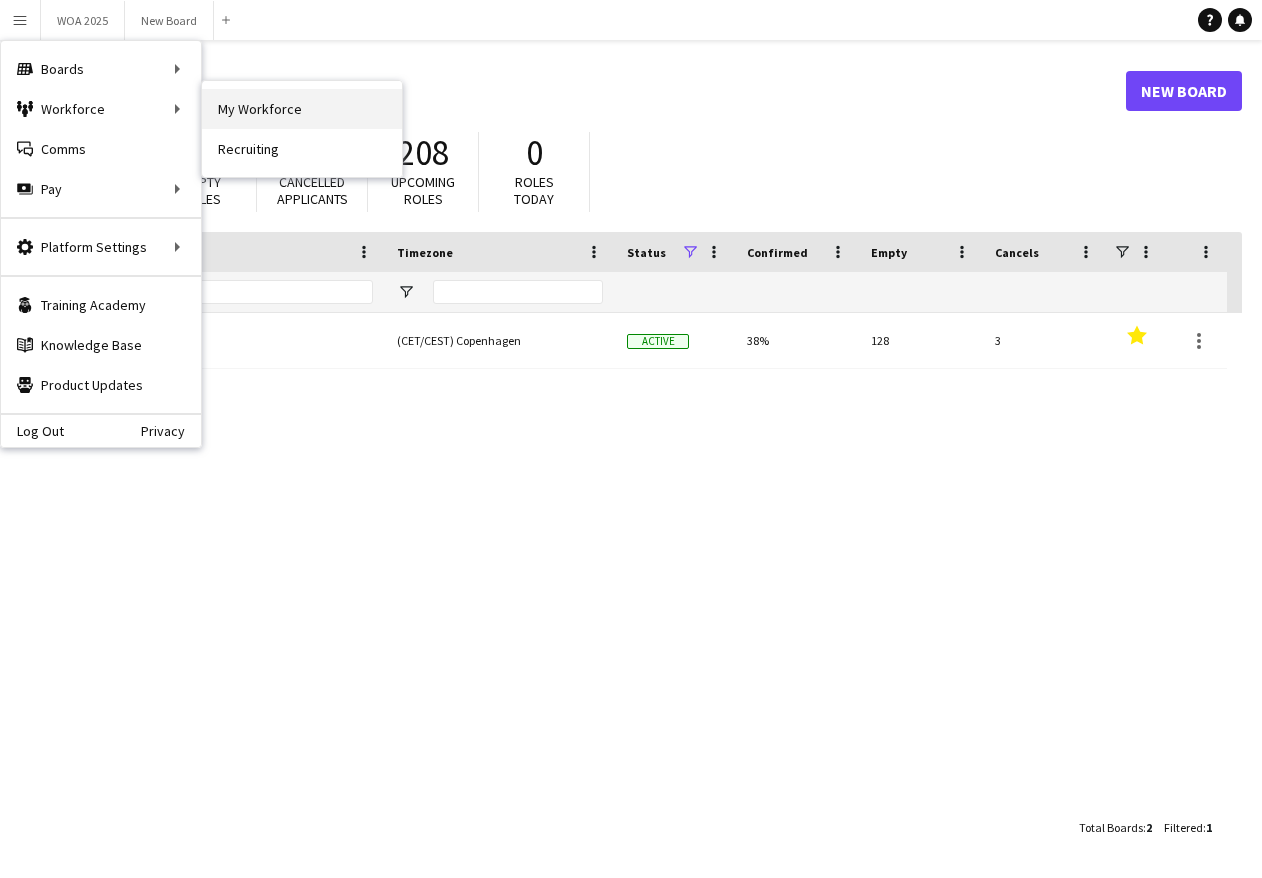 click on "My Workforce" at bounding box center [302, 109] 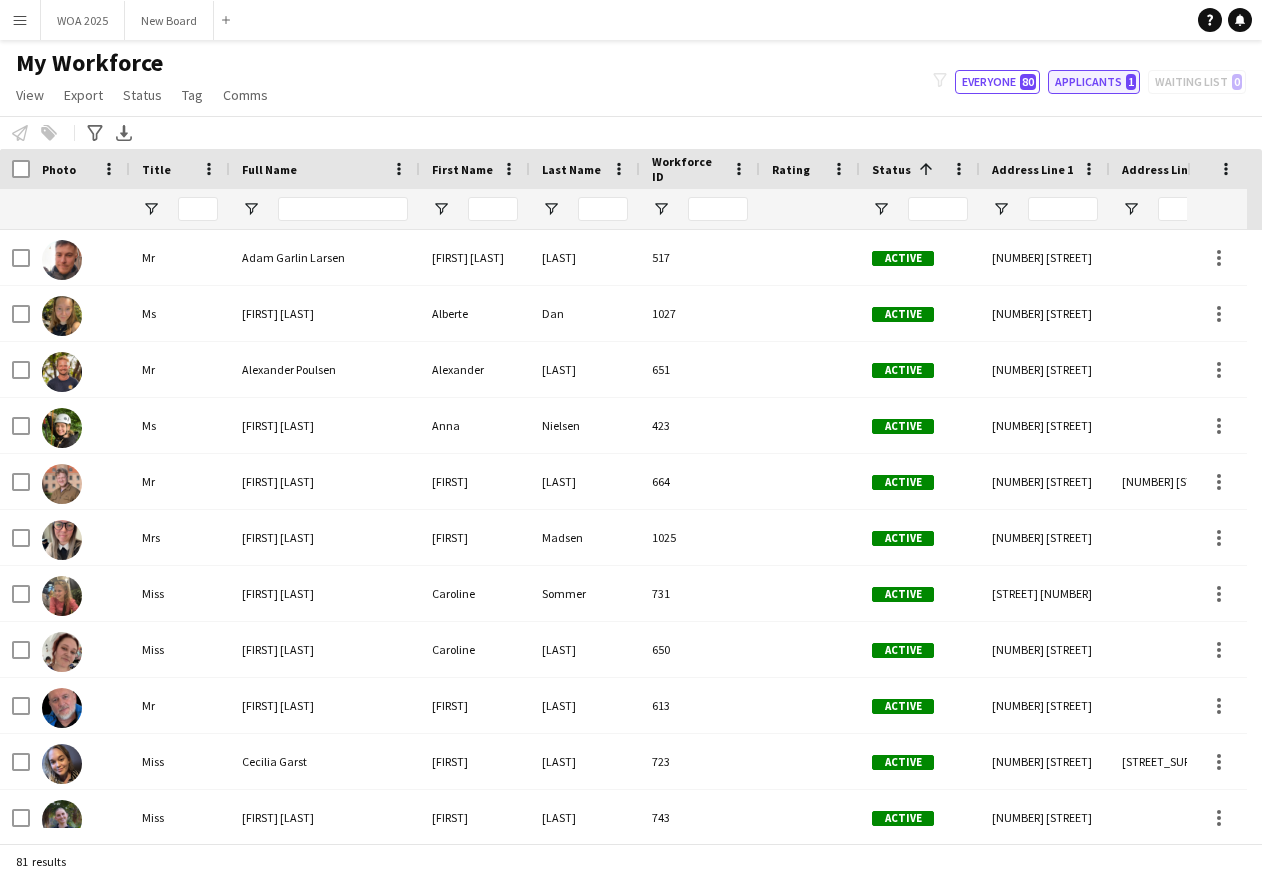 click on "Applicants   1" 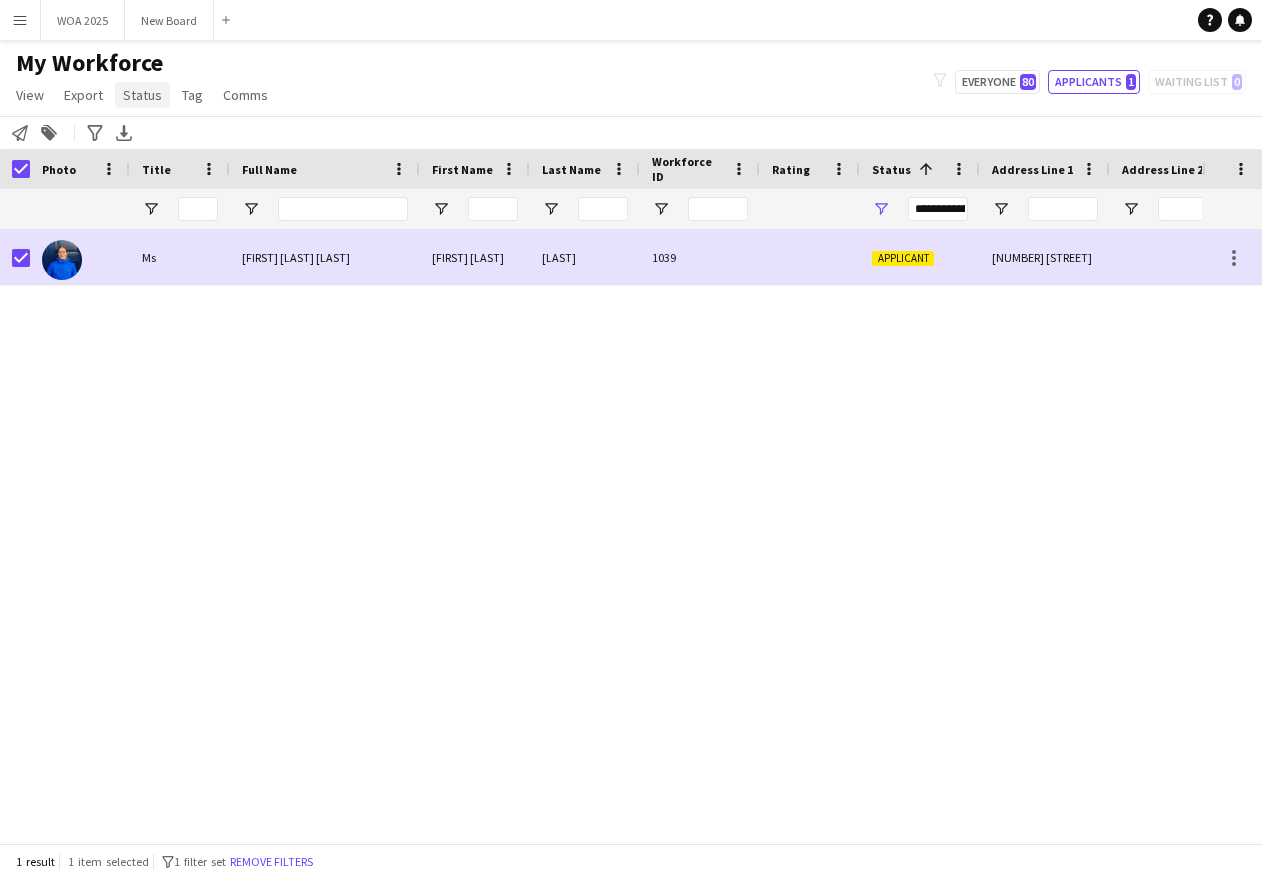 click on "Status" 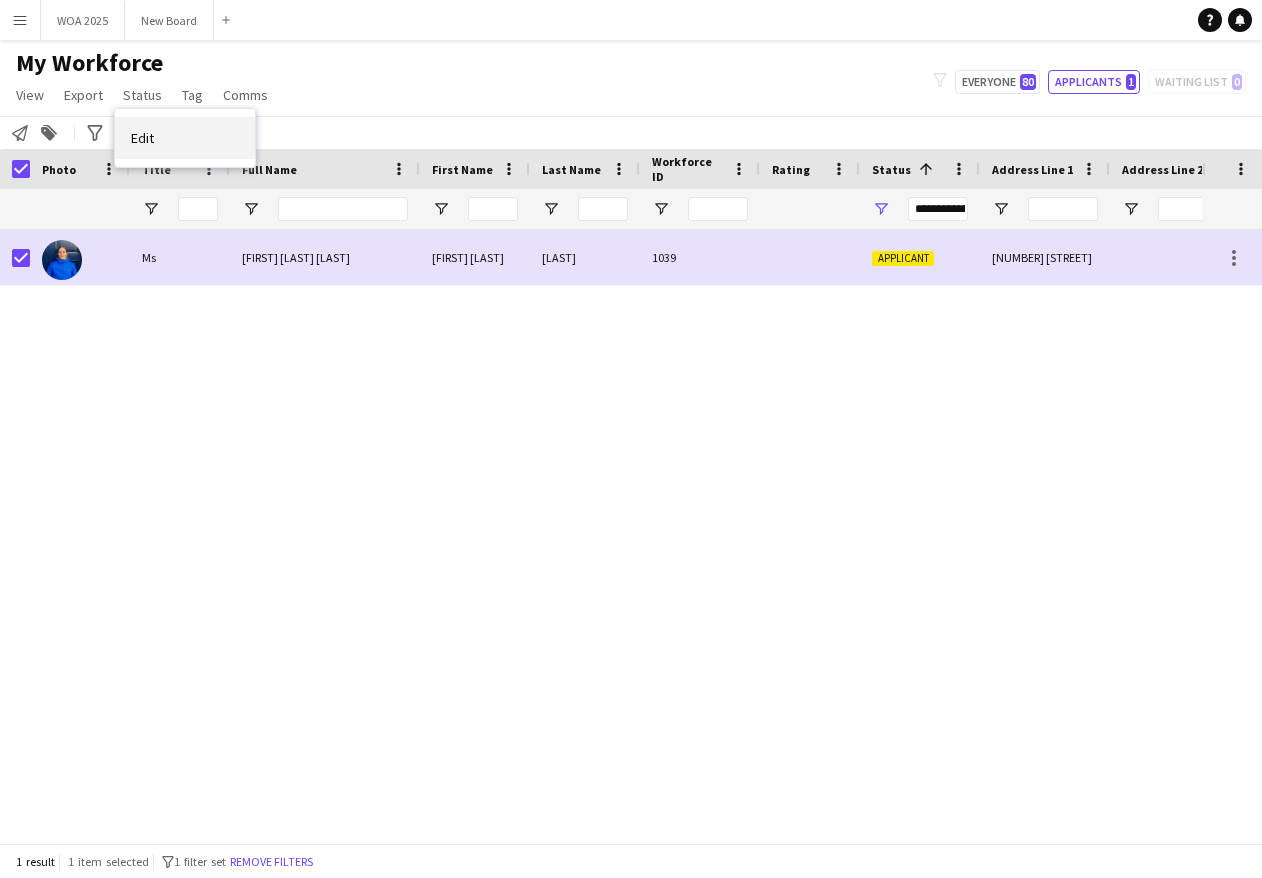 click on "Edit" at bounding box center (142, 138) 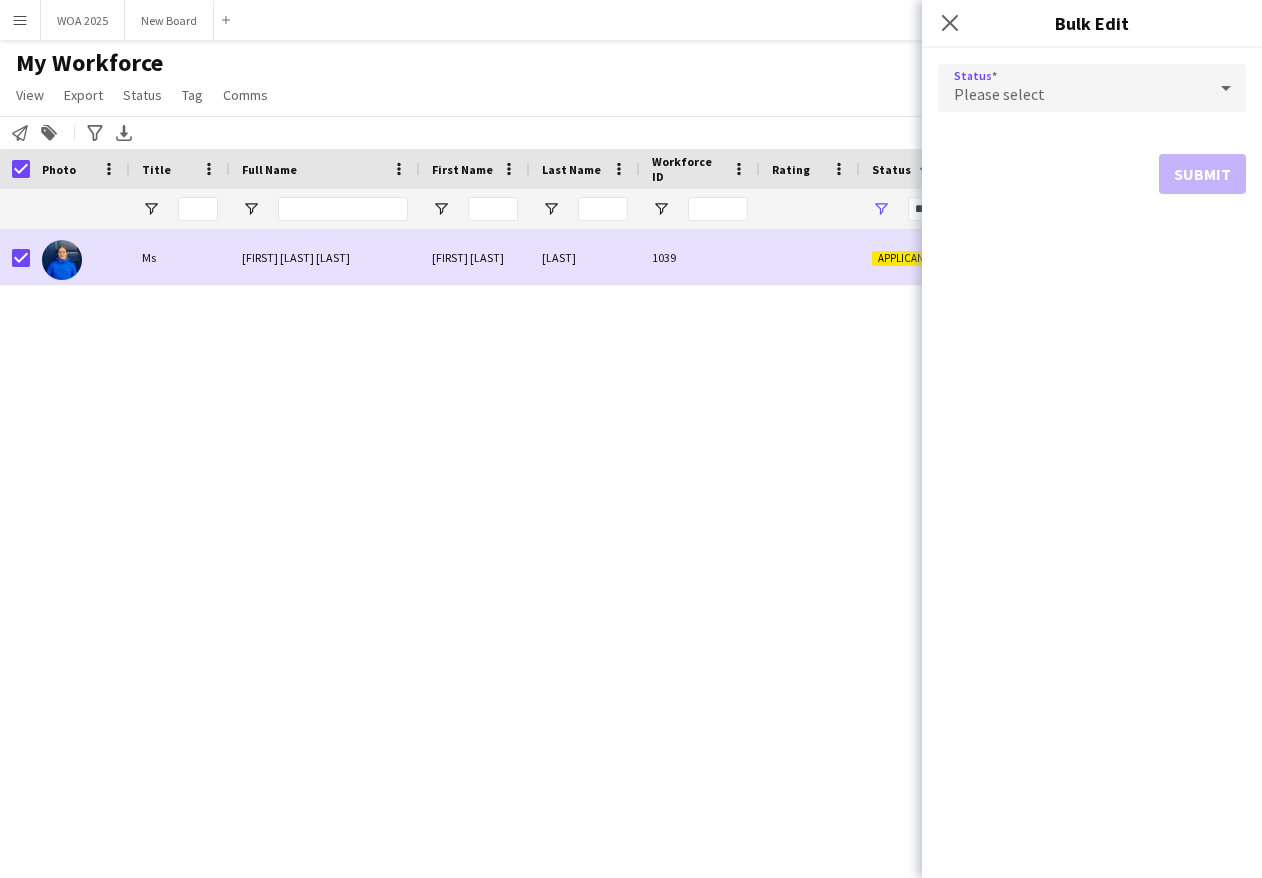 click on "Please select" at bounding box center [1072, 88] 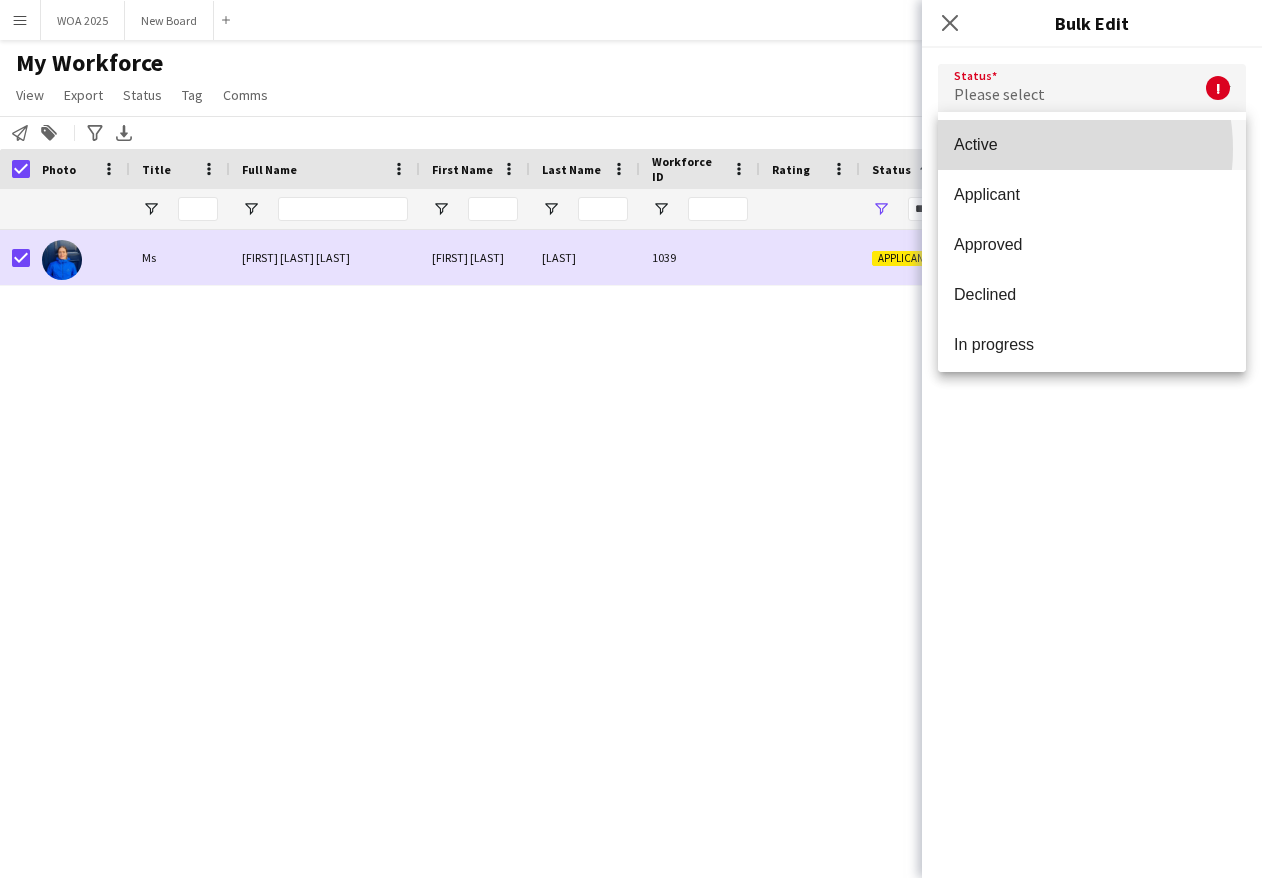 click on "Active" at bounding box center (1092, 144) 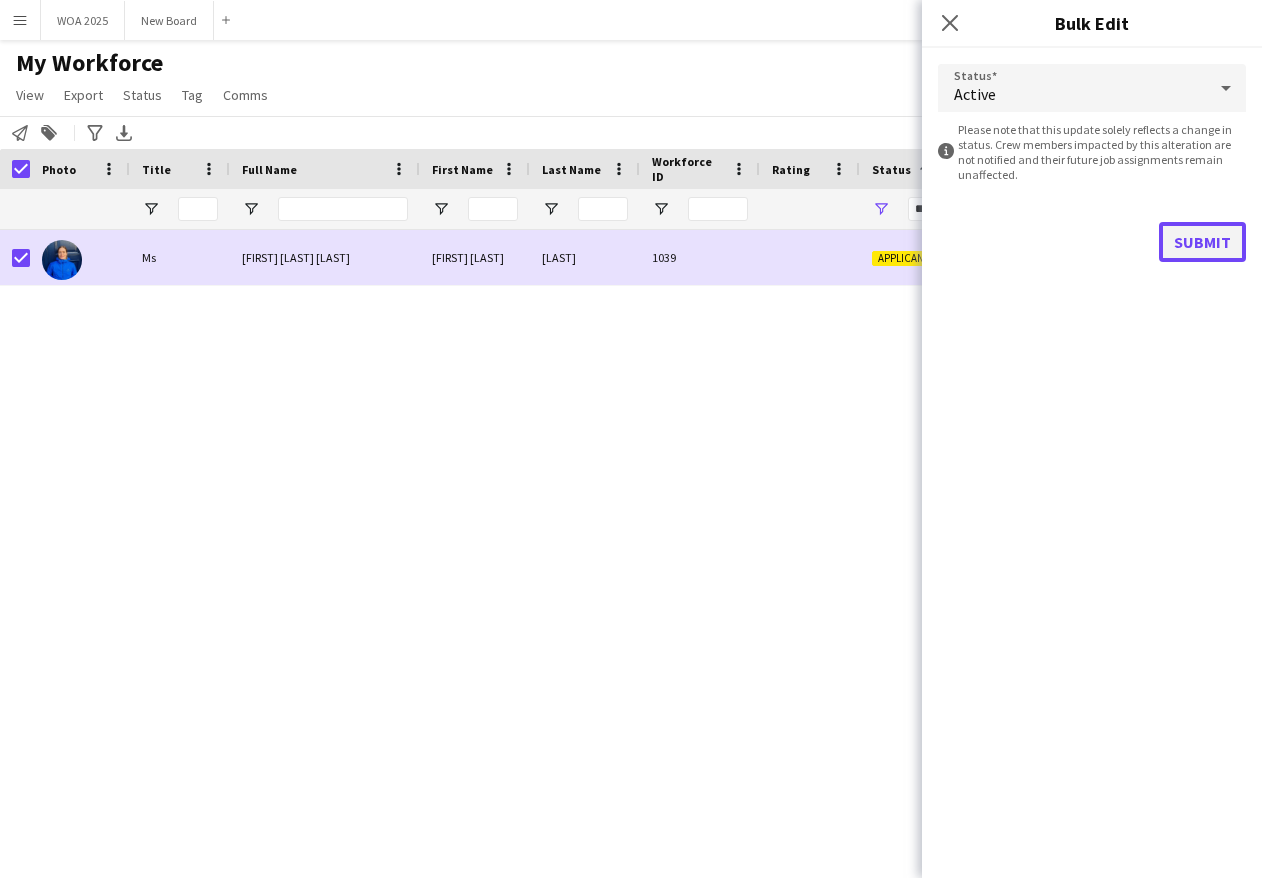 click on "Submit" 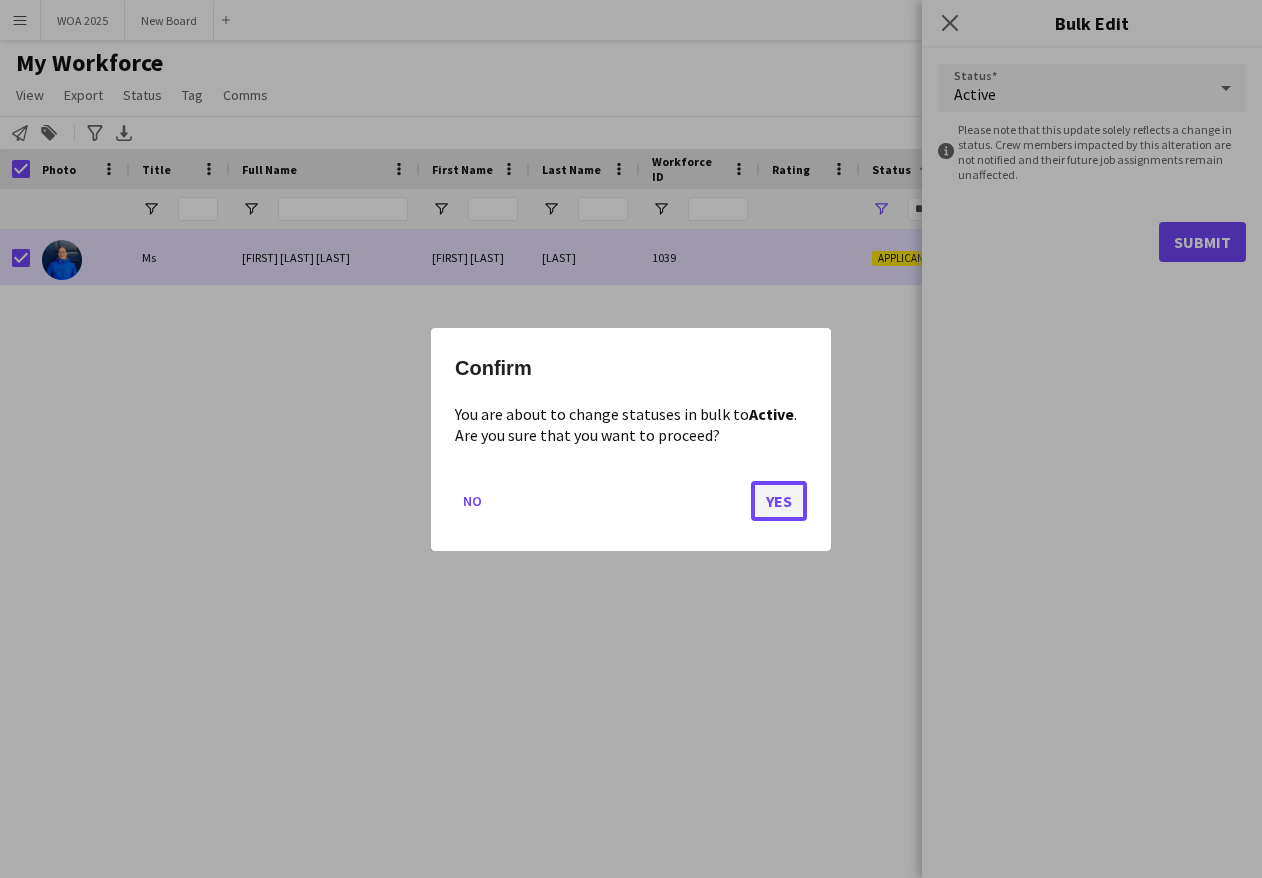 click on "Yes" 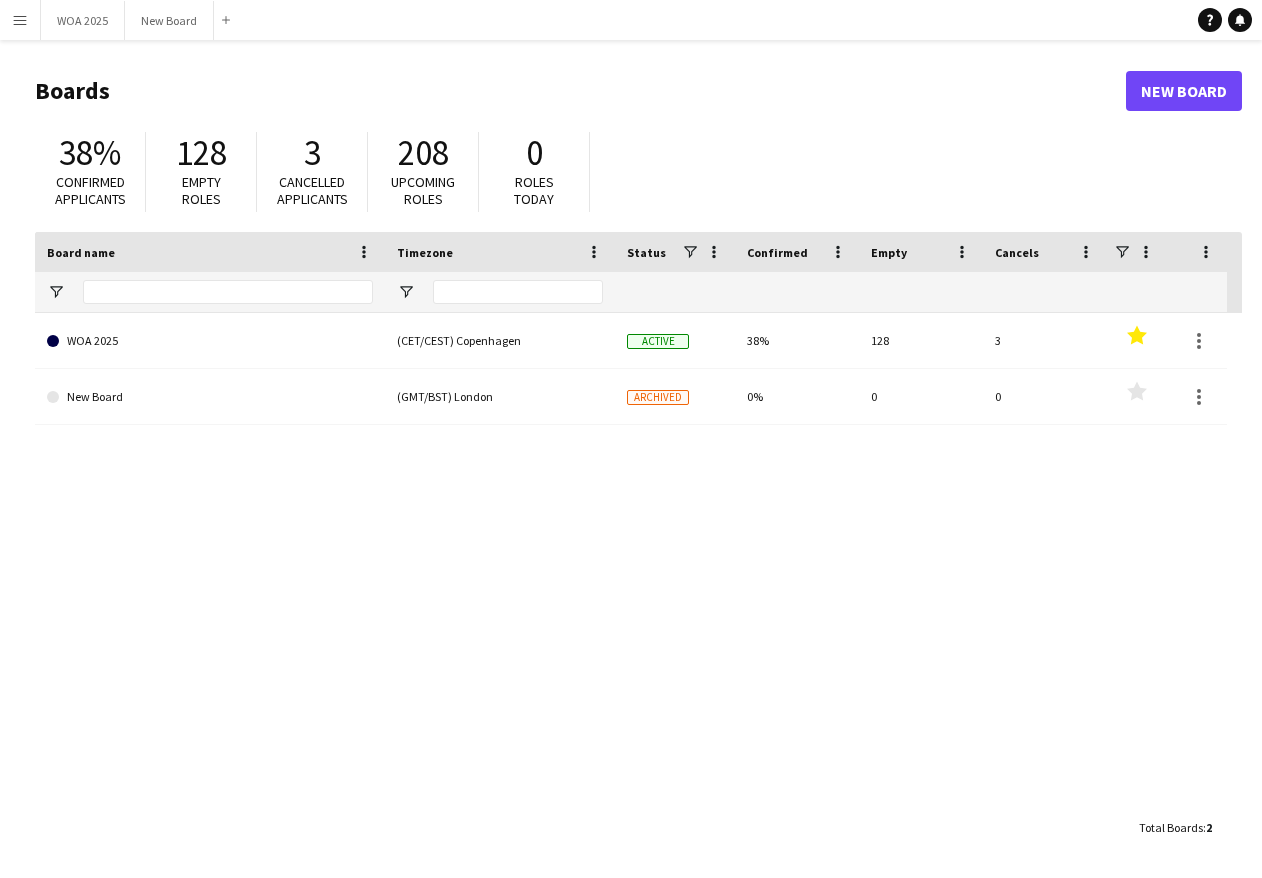 scroll, scrollTop: 0, scrollLeft: 0, axis: both 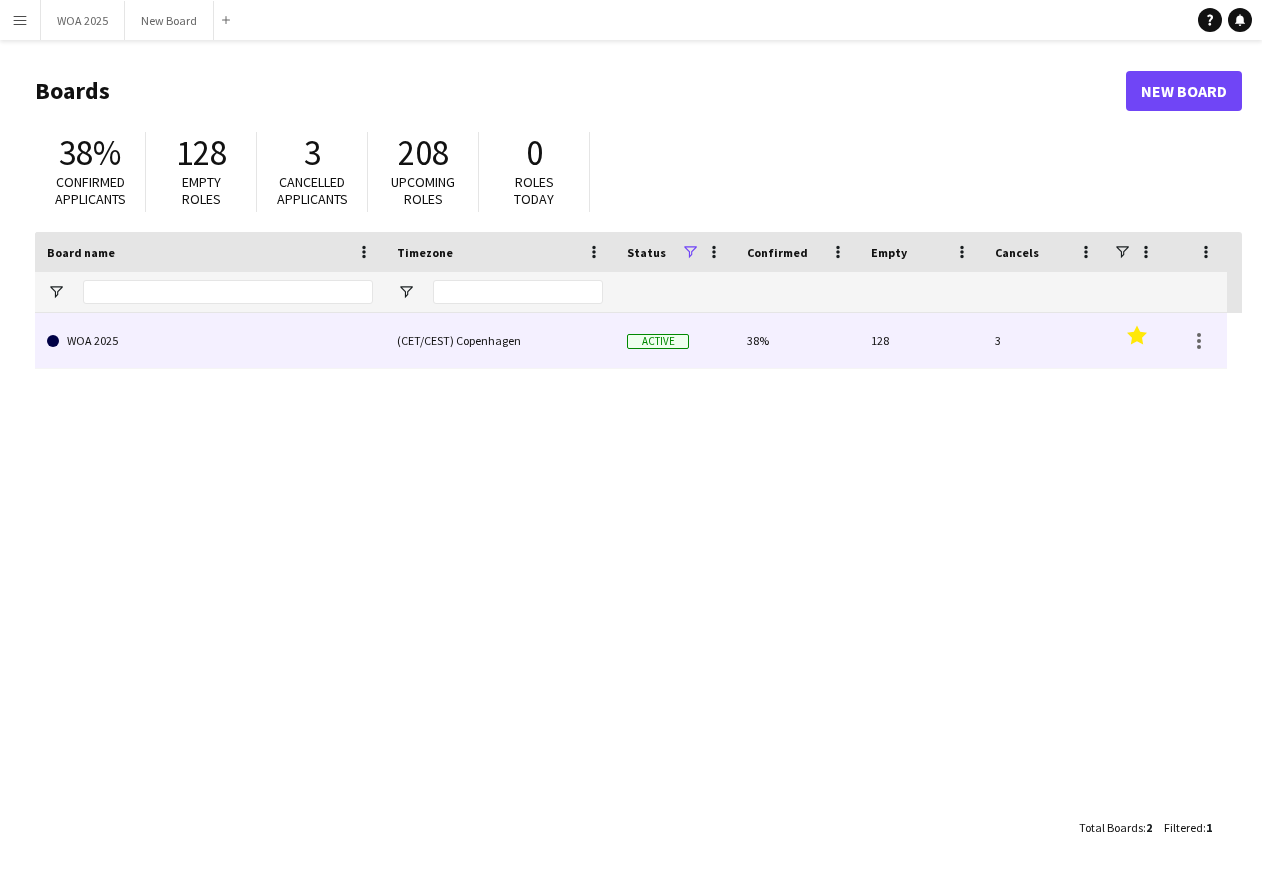 click on "WOA 2025" 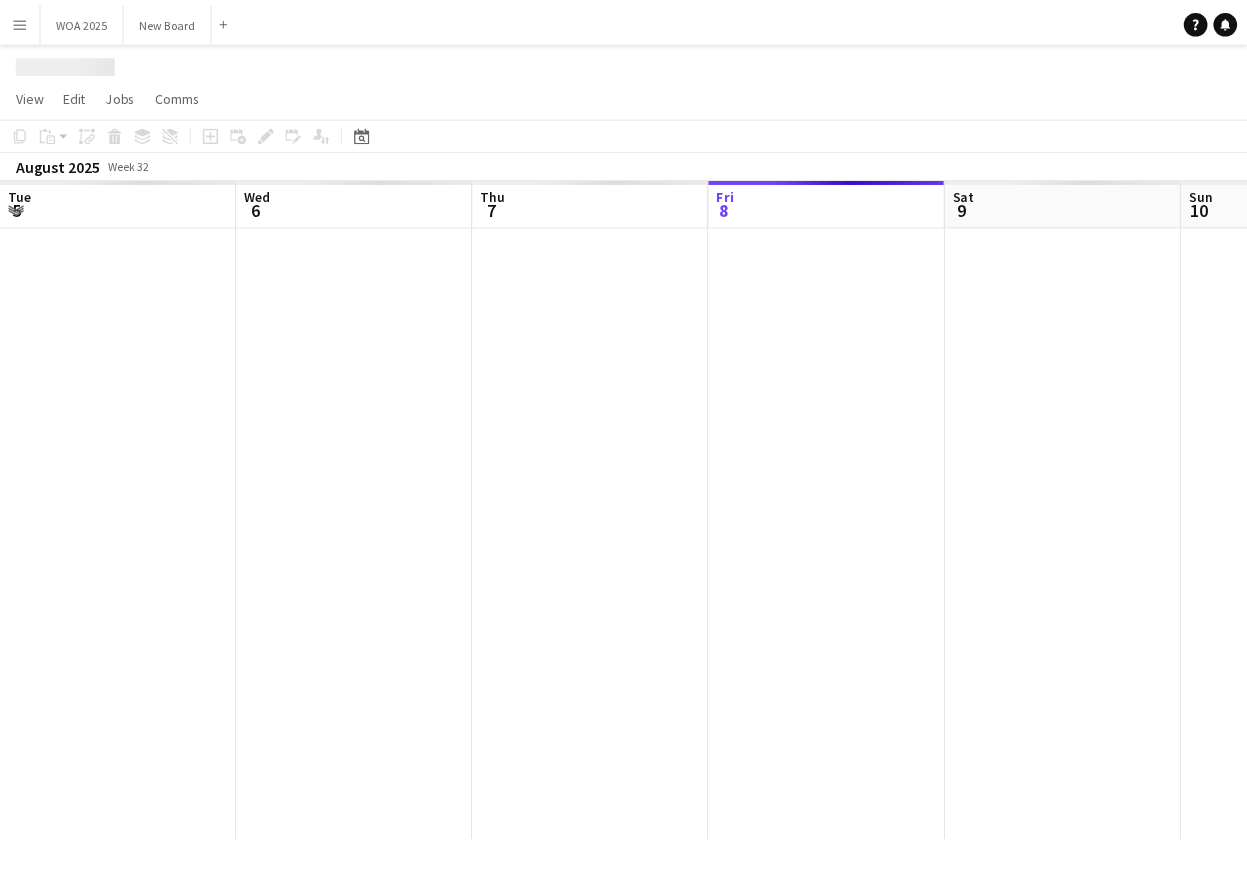 scroll, scrollTop: 0, scrollLeft: 478, axis: horizontal 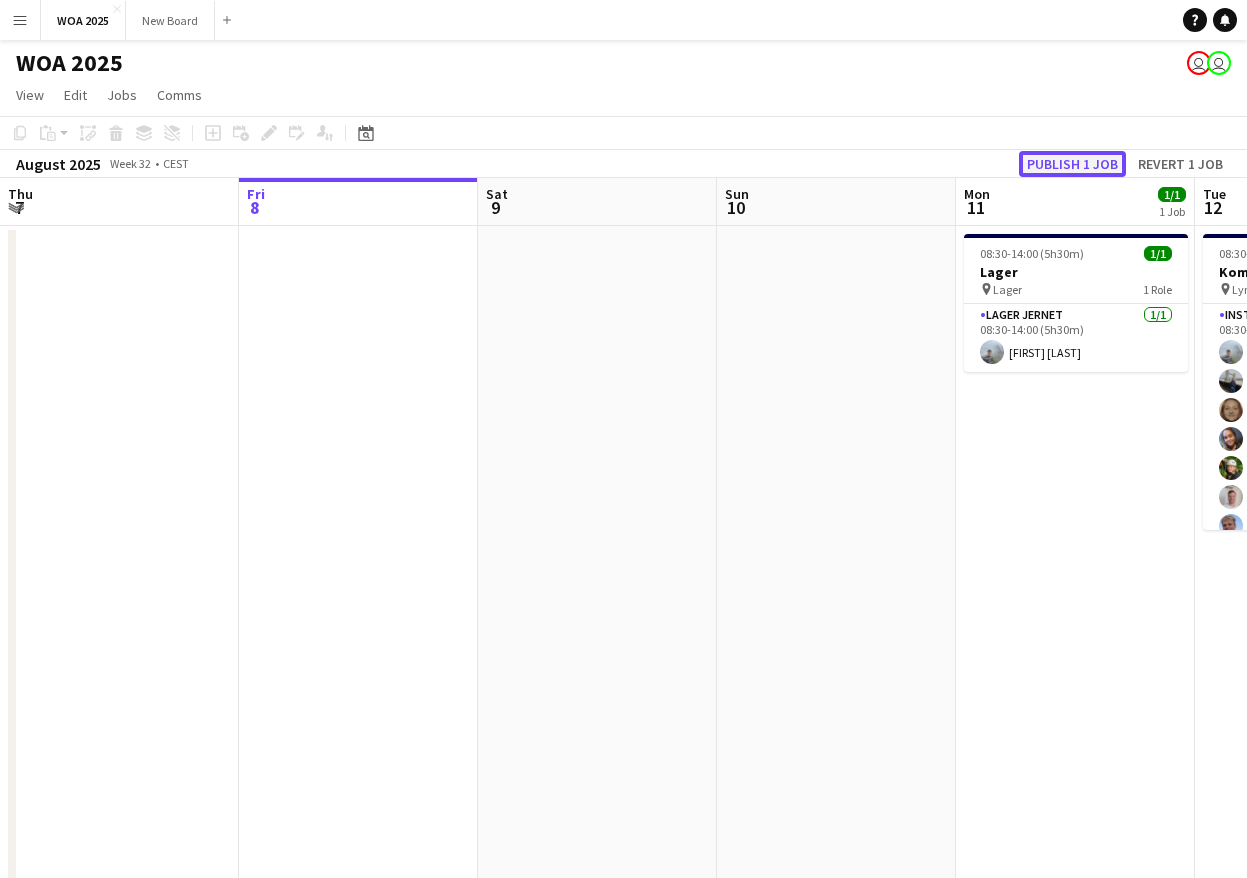 click on "Publish 1 job" 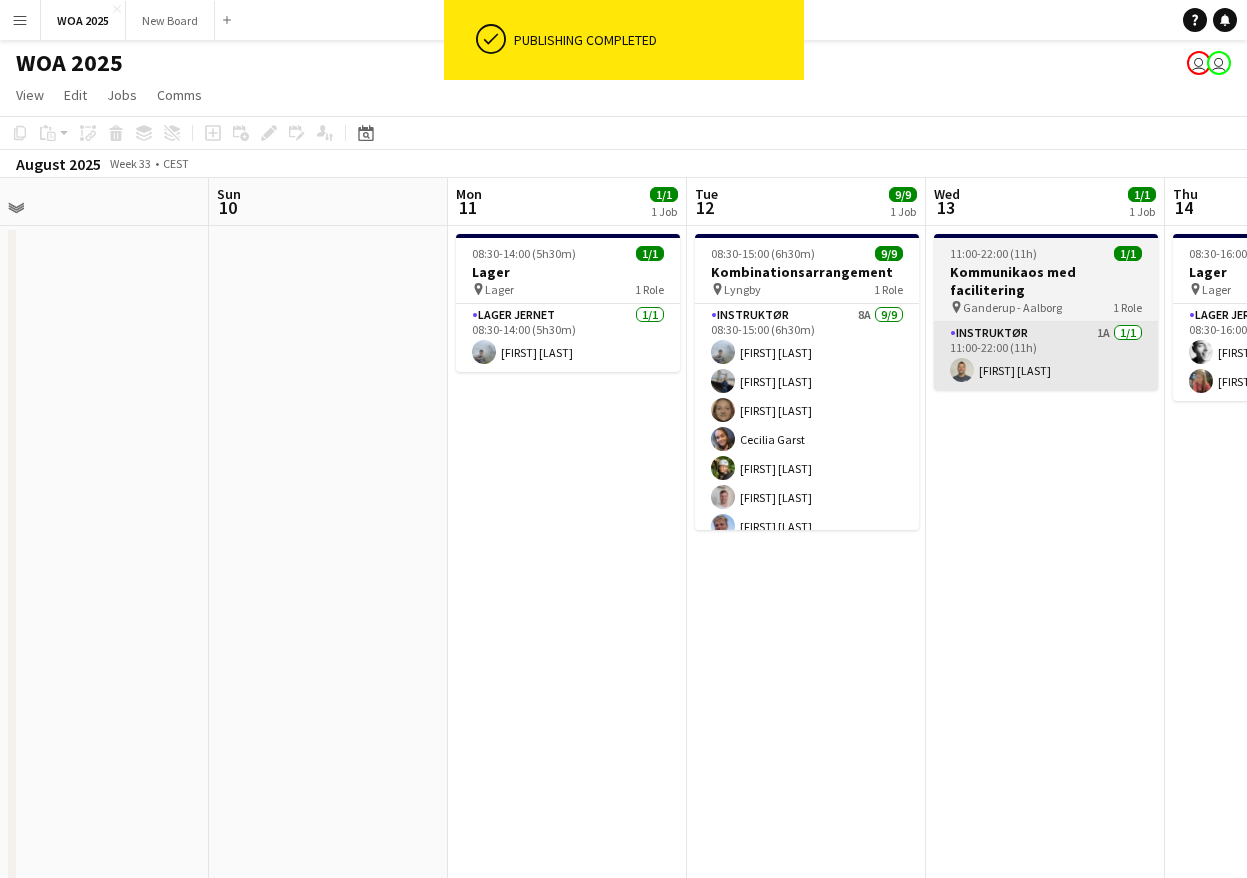 drag, startPoint x: 1106, startPoint y: 413, endPoint x: 462, endPoint y: 360, distance: 646.17725 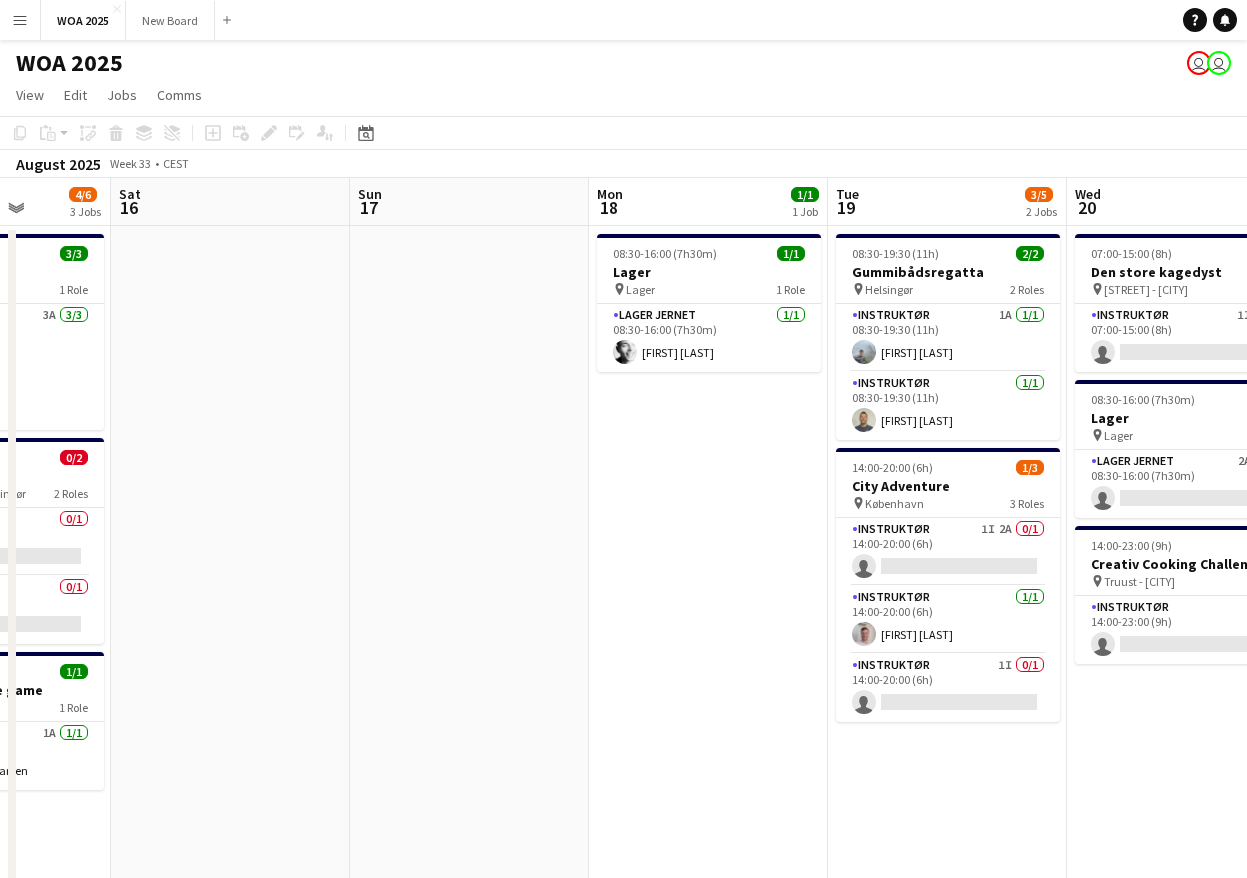 drag, startPoint x: 1164, startPoint y: 429, endPoint x: 178, endPoint y: 288, distance: 996.03064 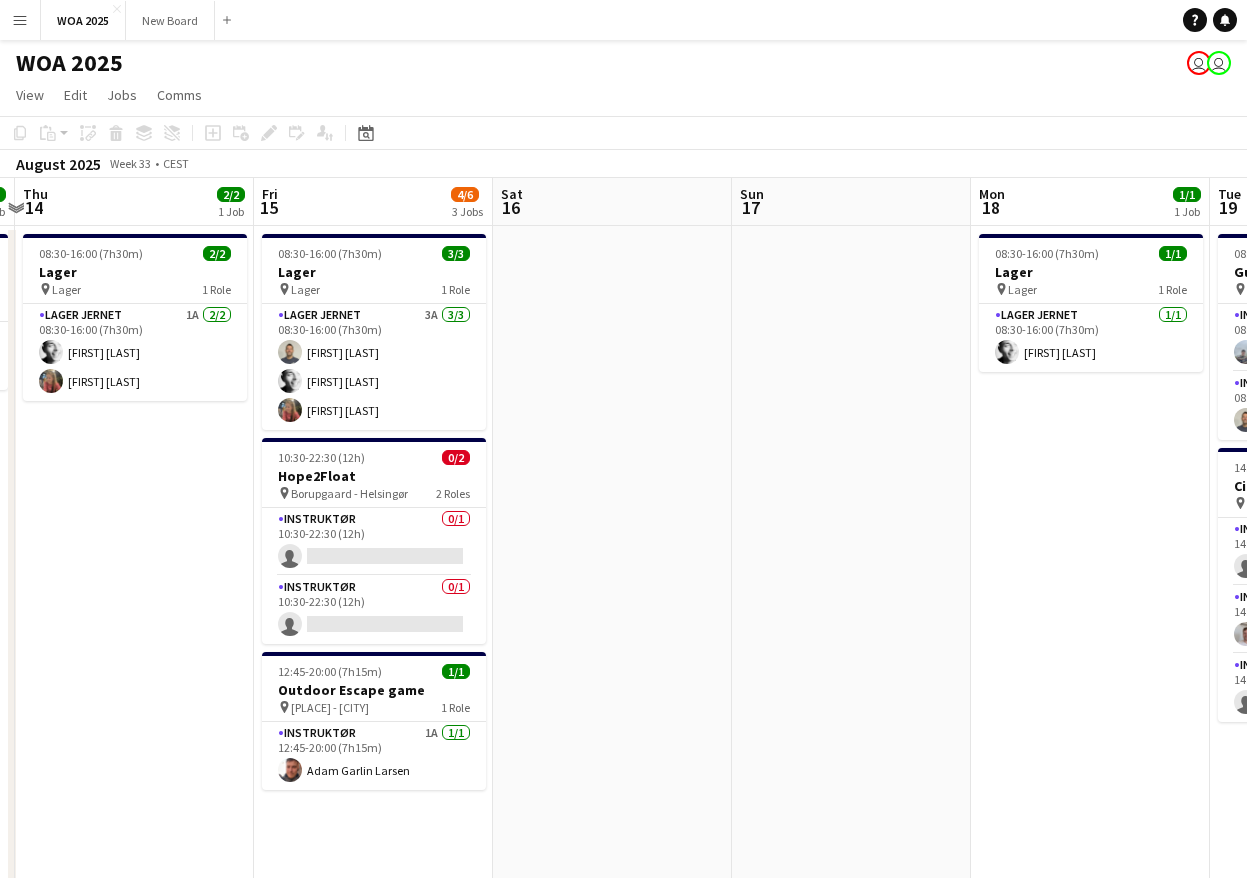 scroll, scrollTop: 0, scrollLeft: 401, axis: horizontal 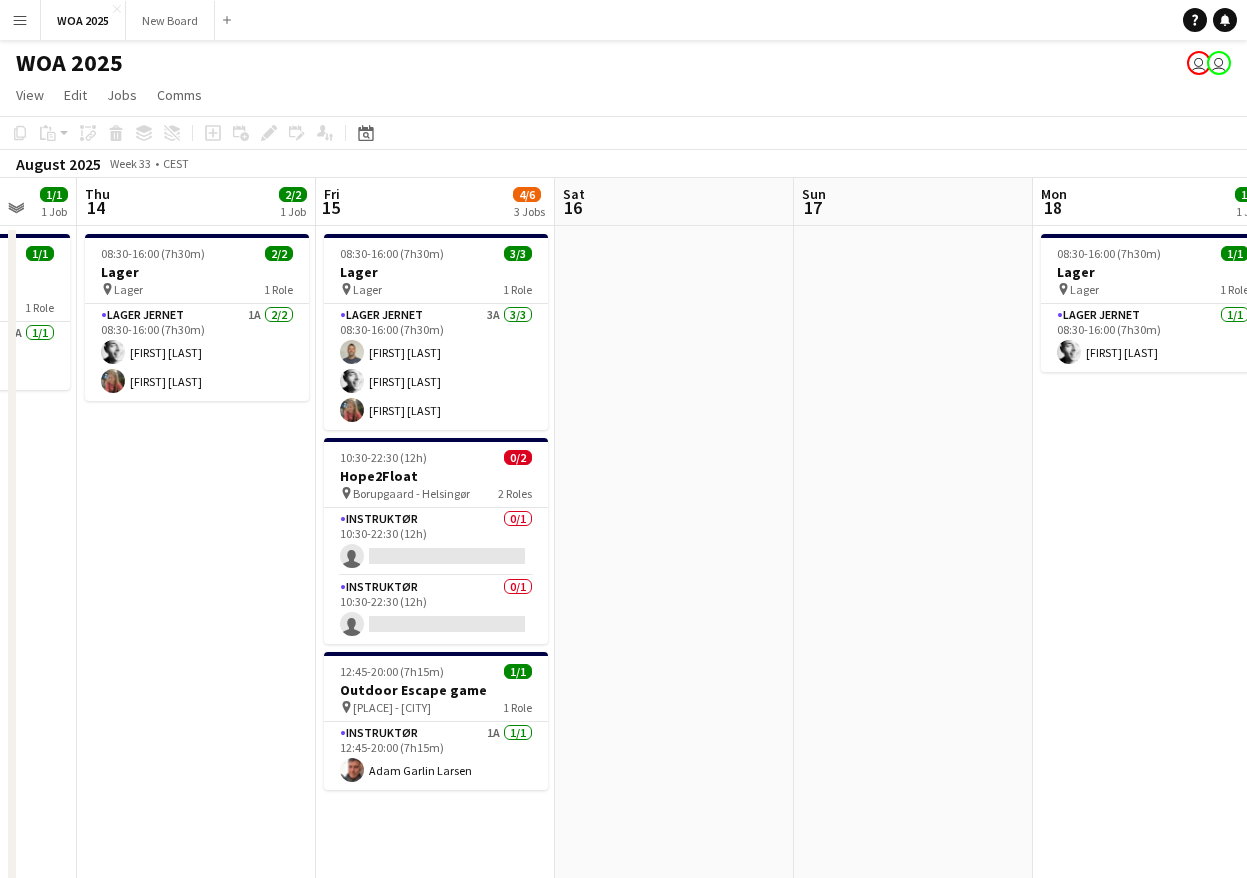 drag, startPoint x: 330, startPoint y: 380, endPoint x: 796, endPoint y: 439, distance: 469.72012 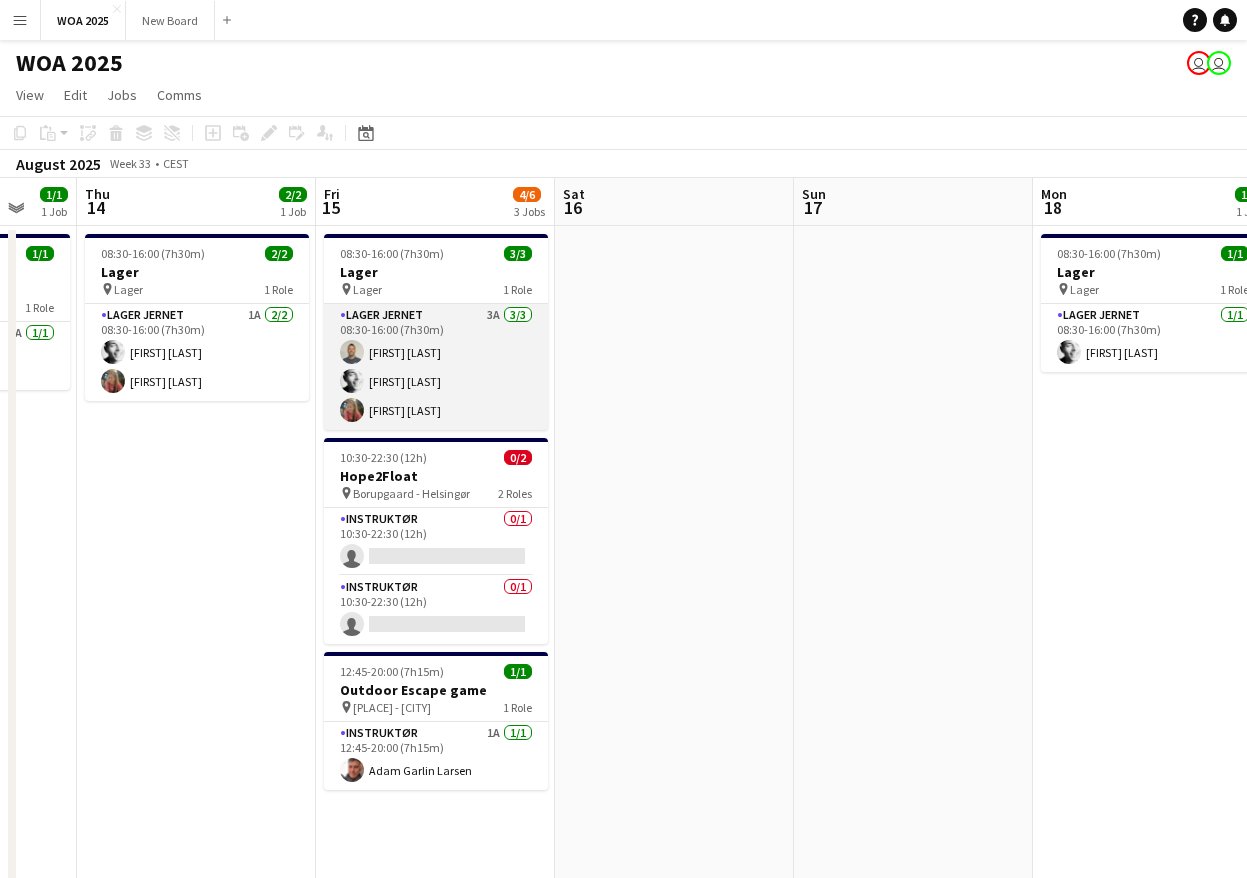 click on "Lager Jernet   3A   3/3   08:30-16:00 (7h30m)
[FIRST] [LAST] [FIRST] [LAST] [FIRST] [LAST]" at bounding box center [436, 367] 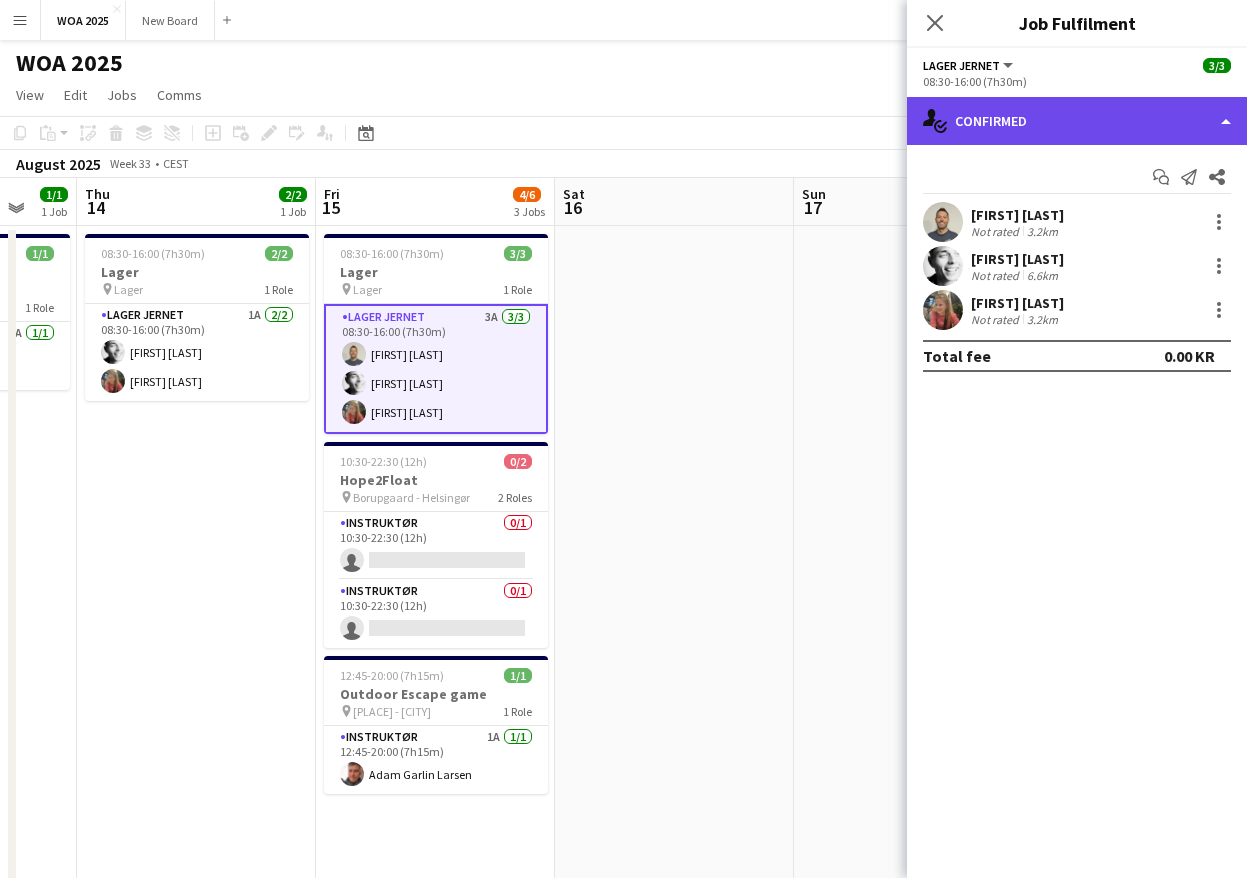 click on "single-neutral-actions-check-2
Confirmed" 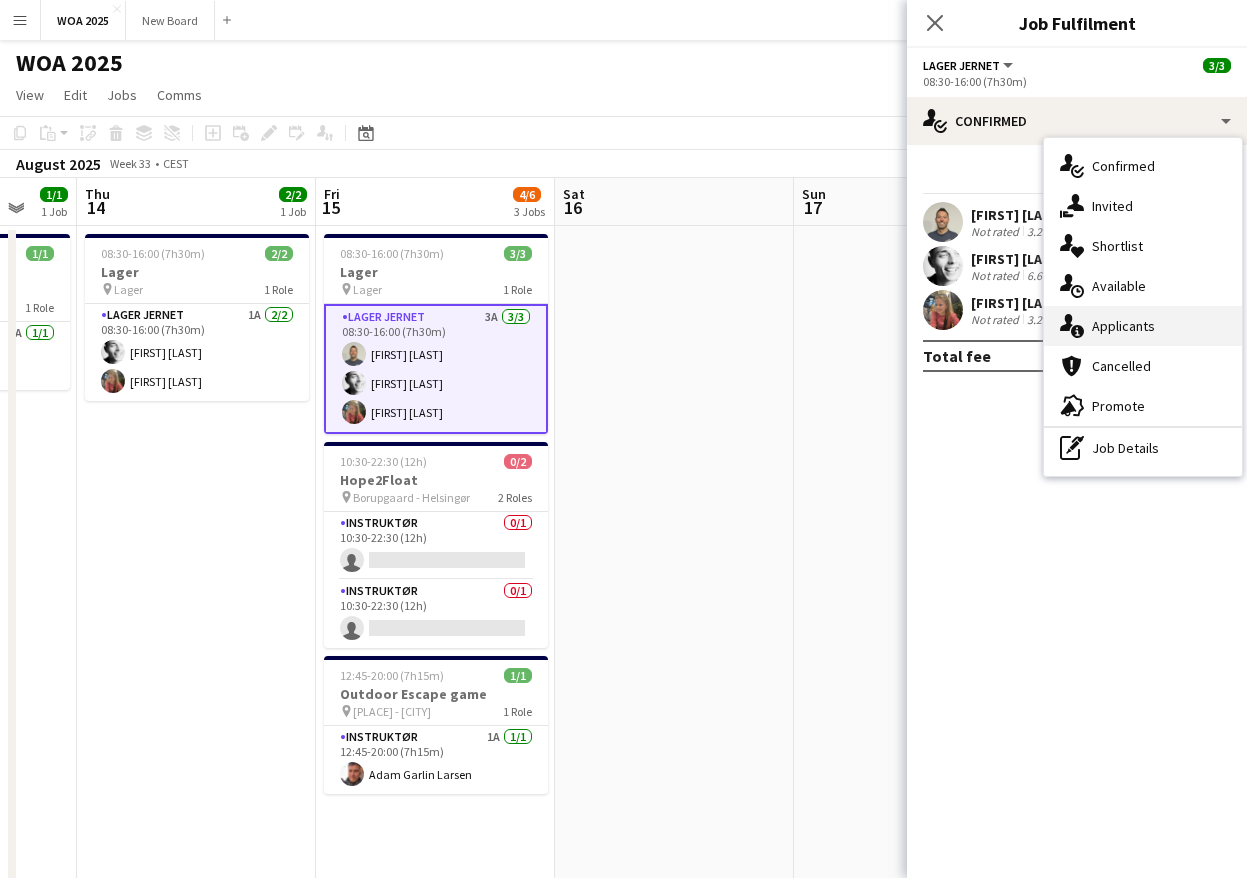 click on "single-neutral-actions-information
Applicants" at bounding box center [1143, 326] 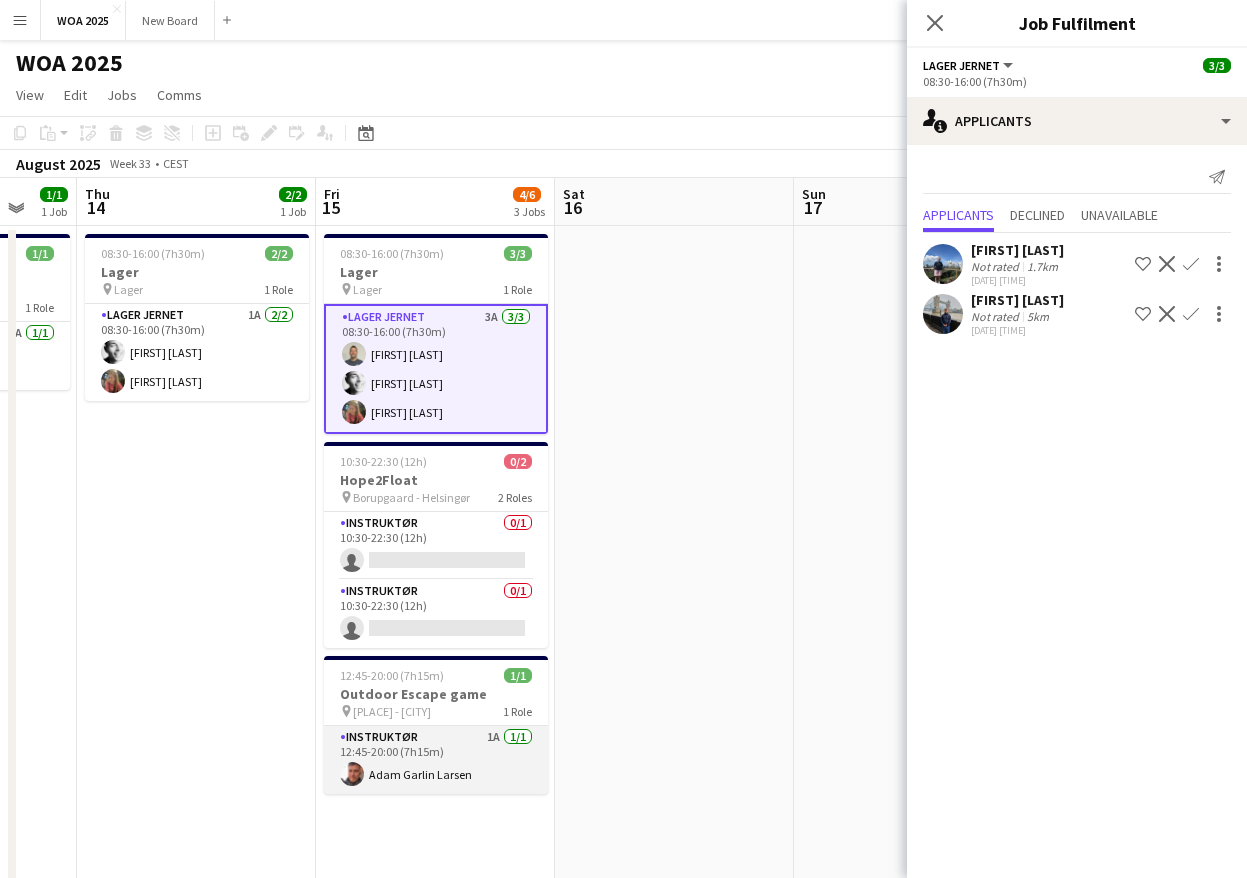 click on "Instruktør   1A   1/1   12:45-20:00 (7h15m)
[FIRST] [LAST]" at bounding box center [436, 760] 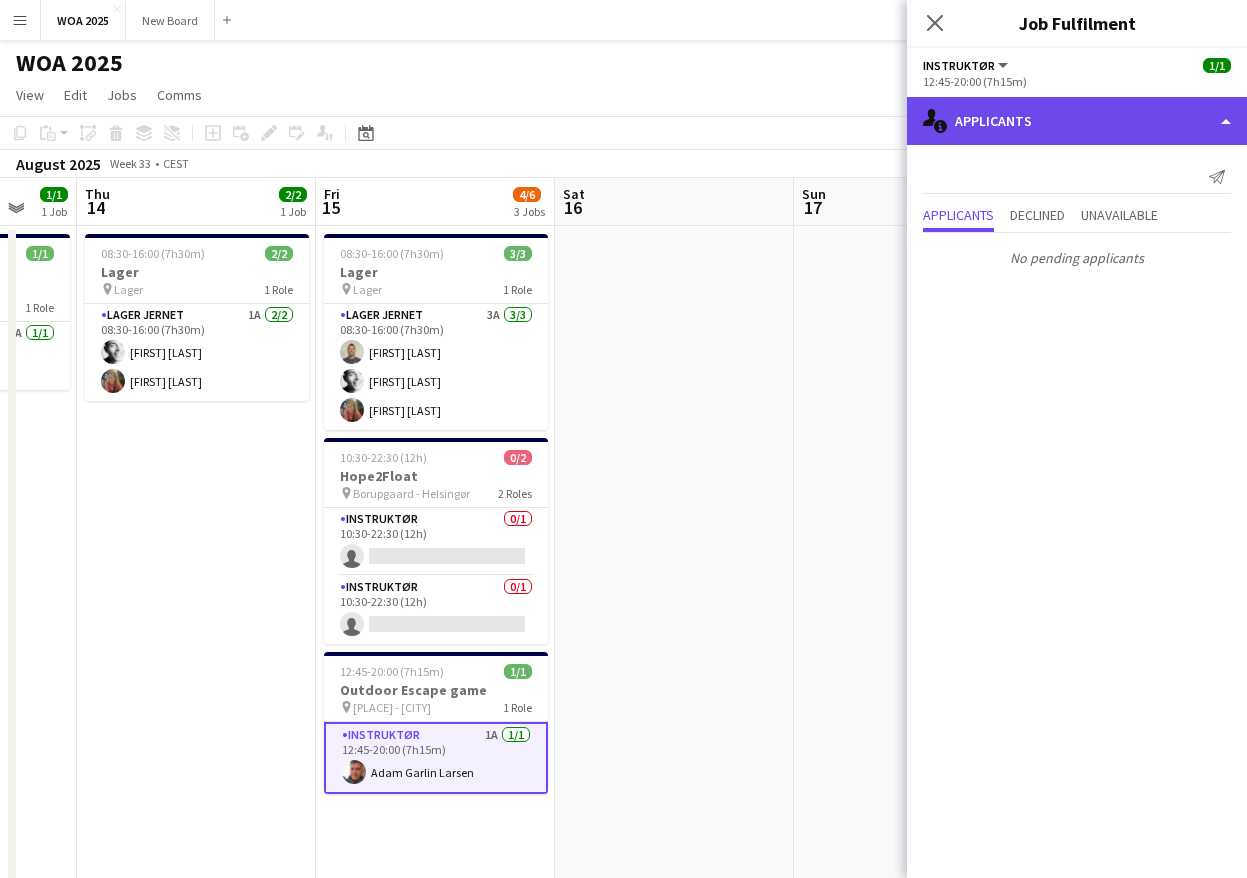 click on "single-neutral-actions-information
Applicants" 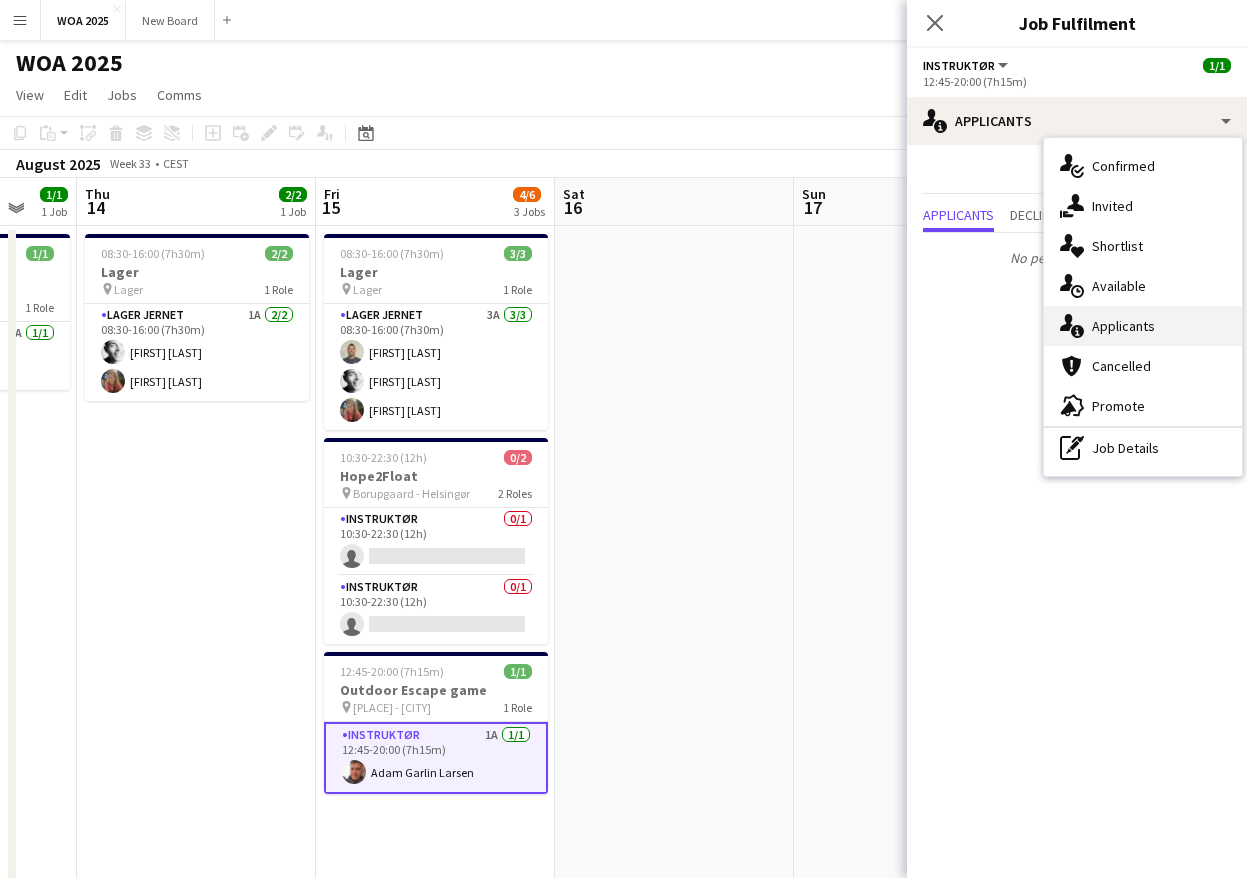click on "single-neutral-actions-information
Applicants" at bounding box center [1143, 326] 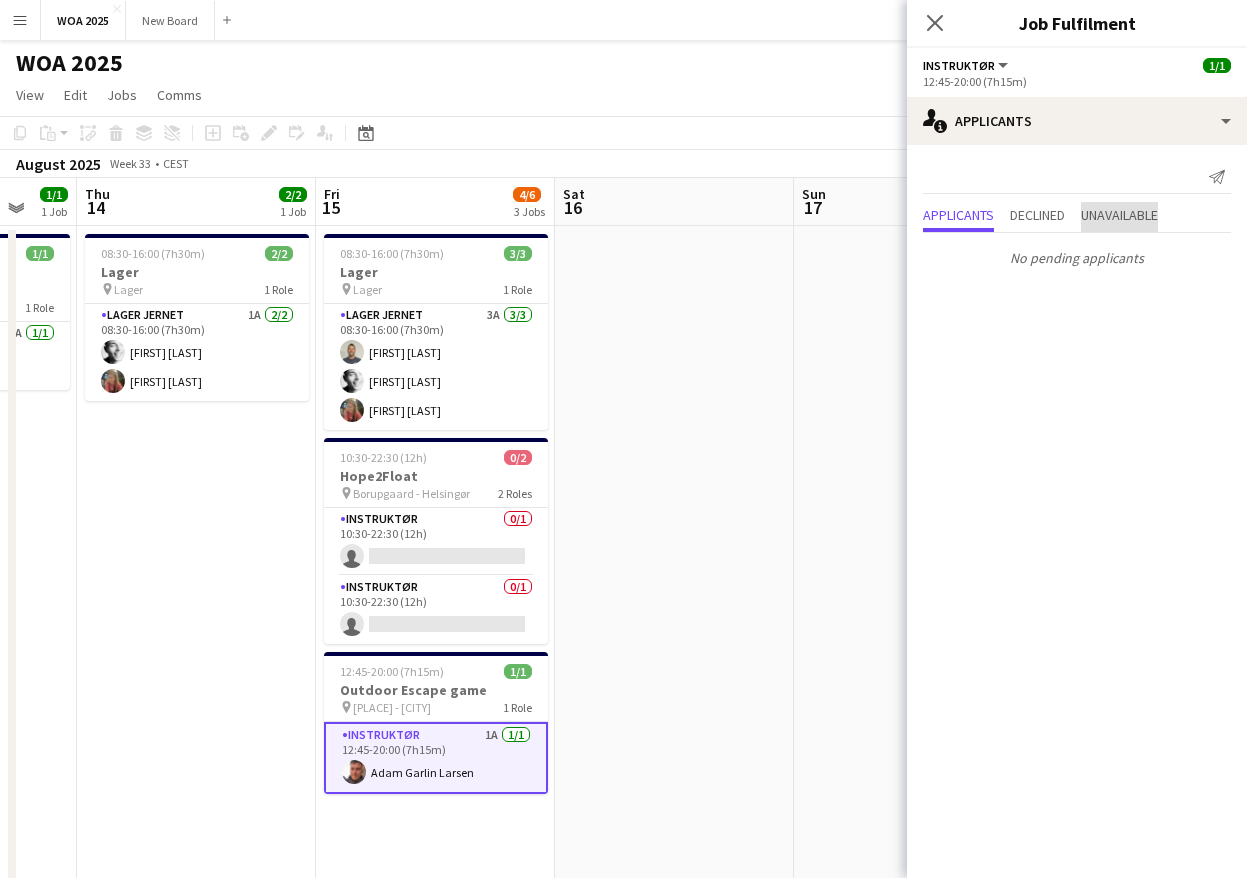 click on "Unavailable" at bounding box center (1119, 215) 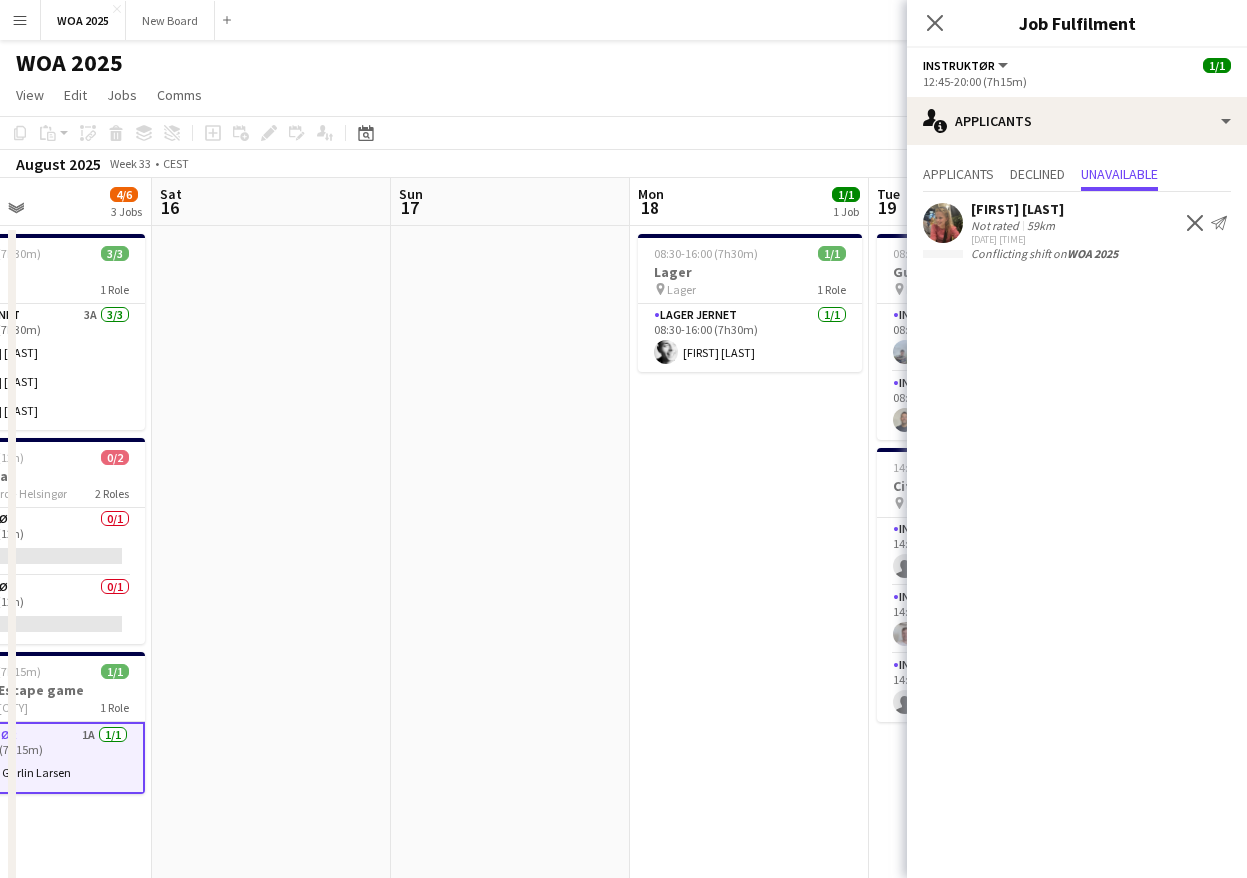 drag, startPoint x: 656, startPoint y: 397, endPoint x: 218, endPoint y: 328, distance: 443.4016 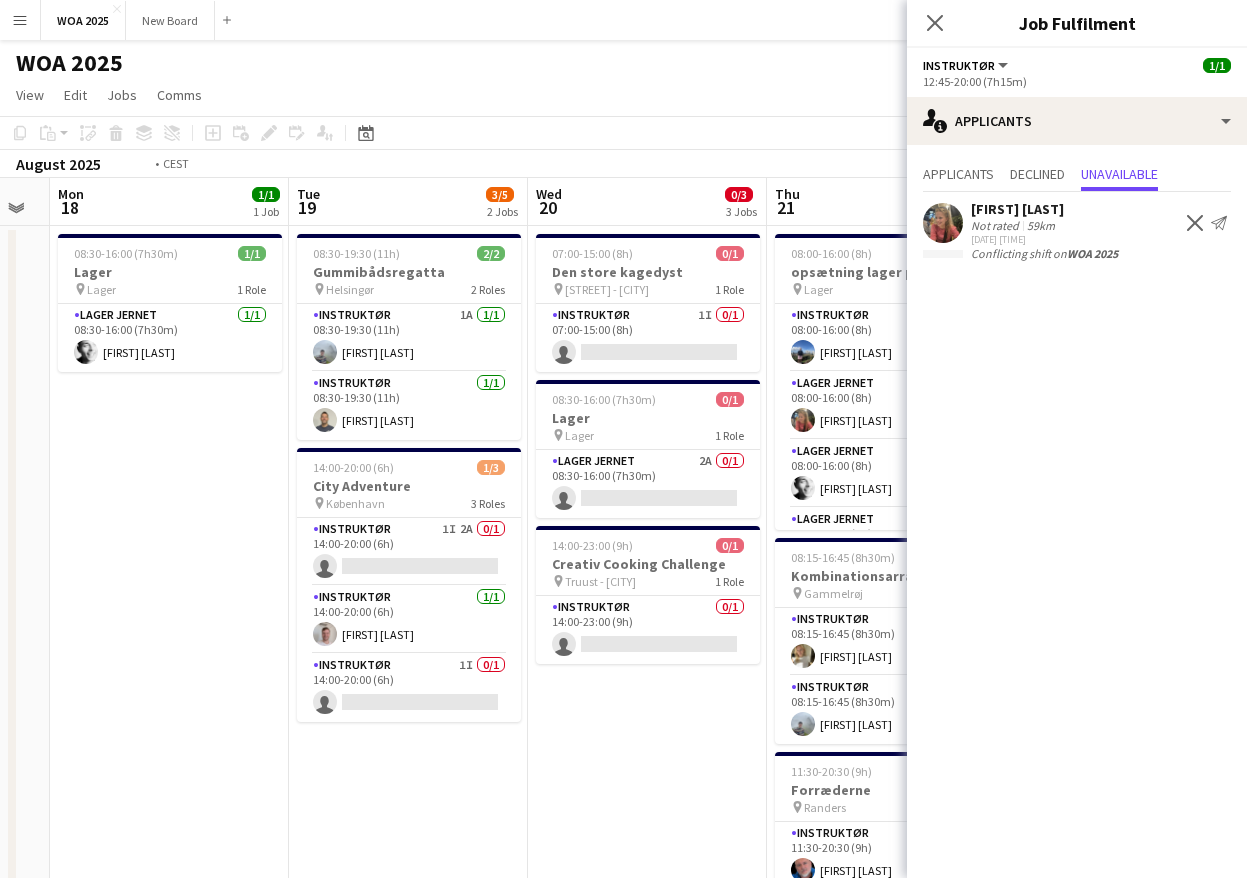 scroll, scrollTop: 0, scrollLeft: 980, axis: horizontal 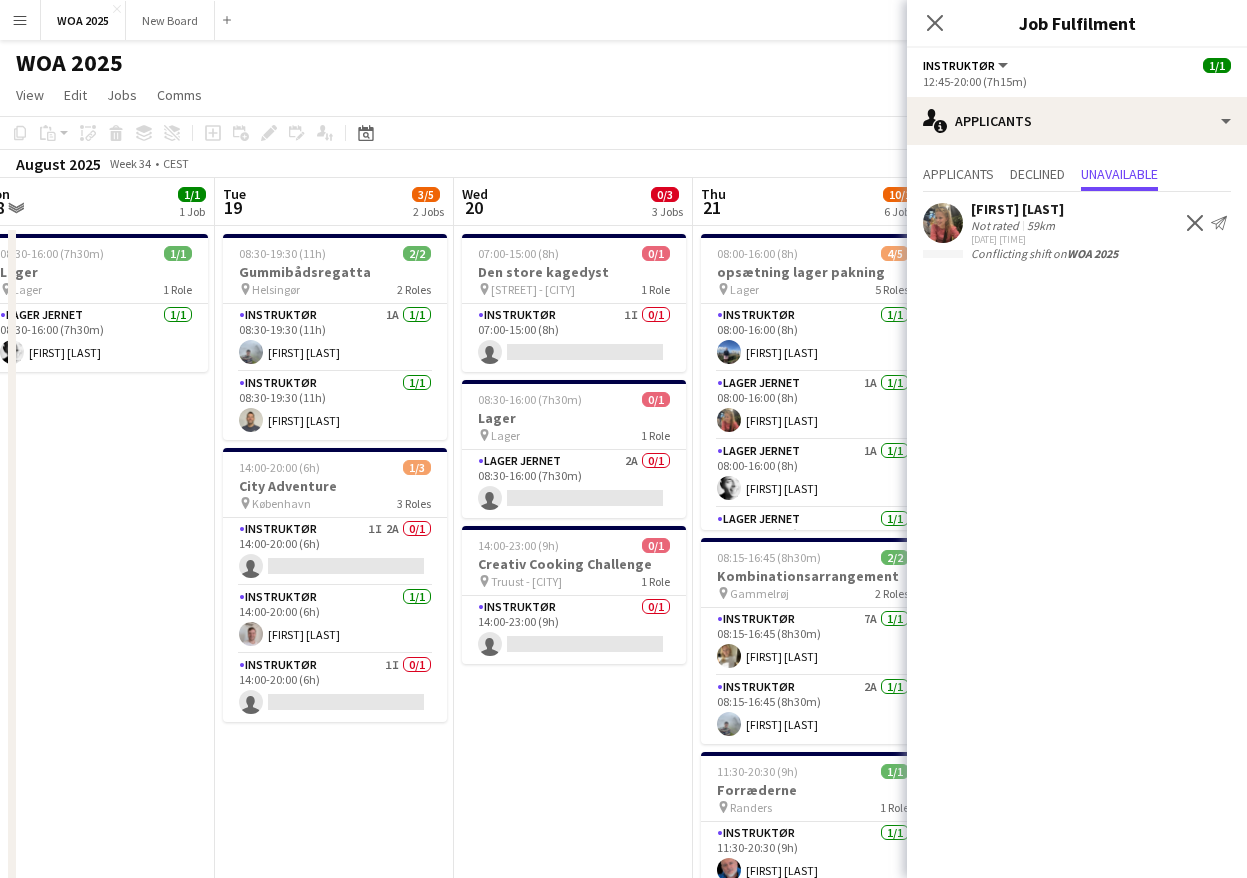 drag, startPoint x: 582, startPoint y: 444, endPoint x: 307, endPoint y: 407, distance: 277.47794 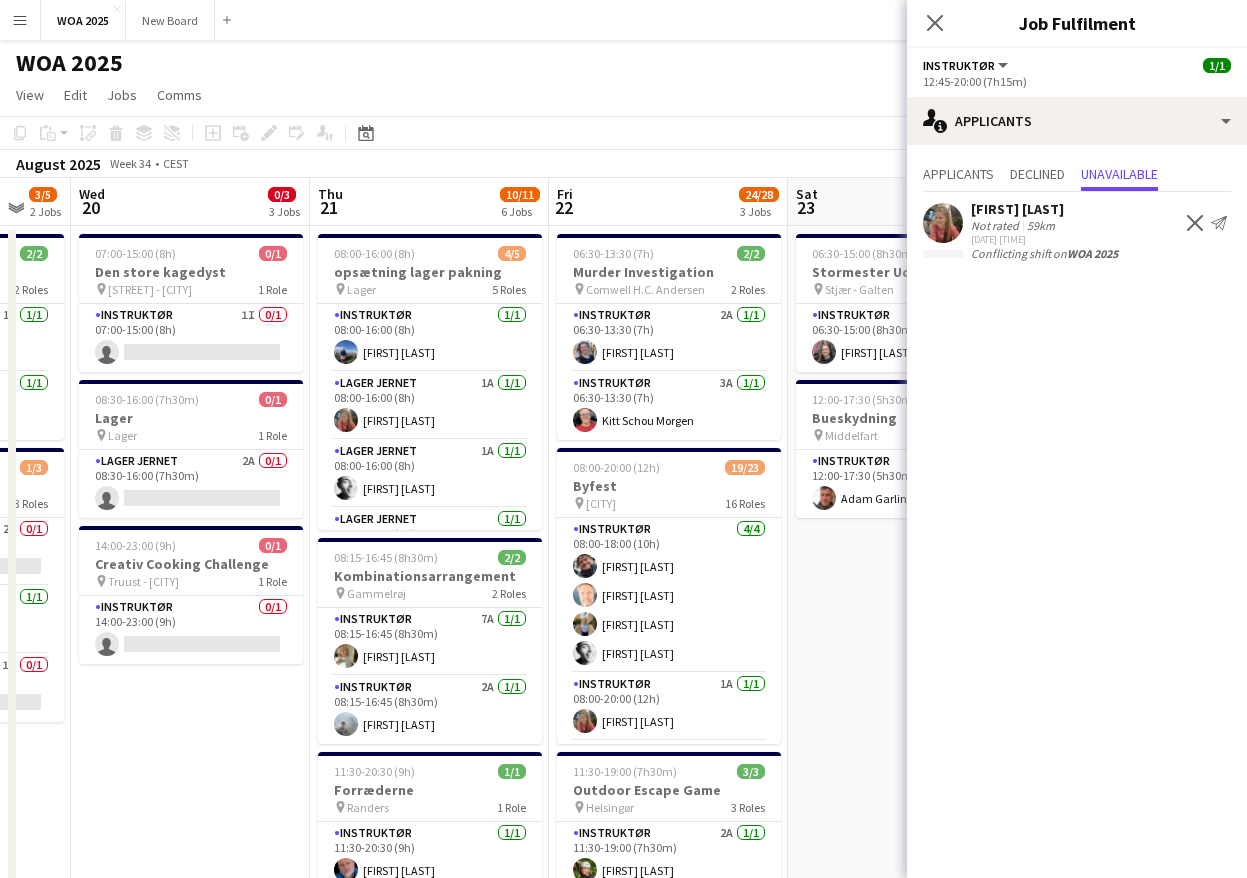 scroll, scrollTop: 0, scrollLeft: 607, axis: horizontal 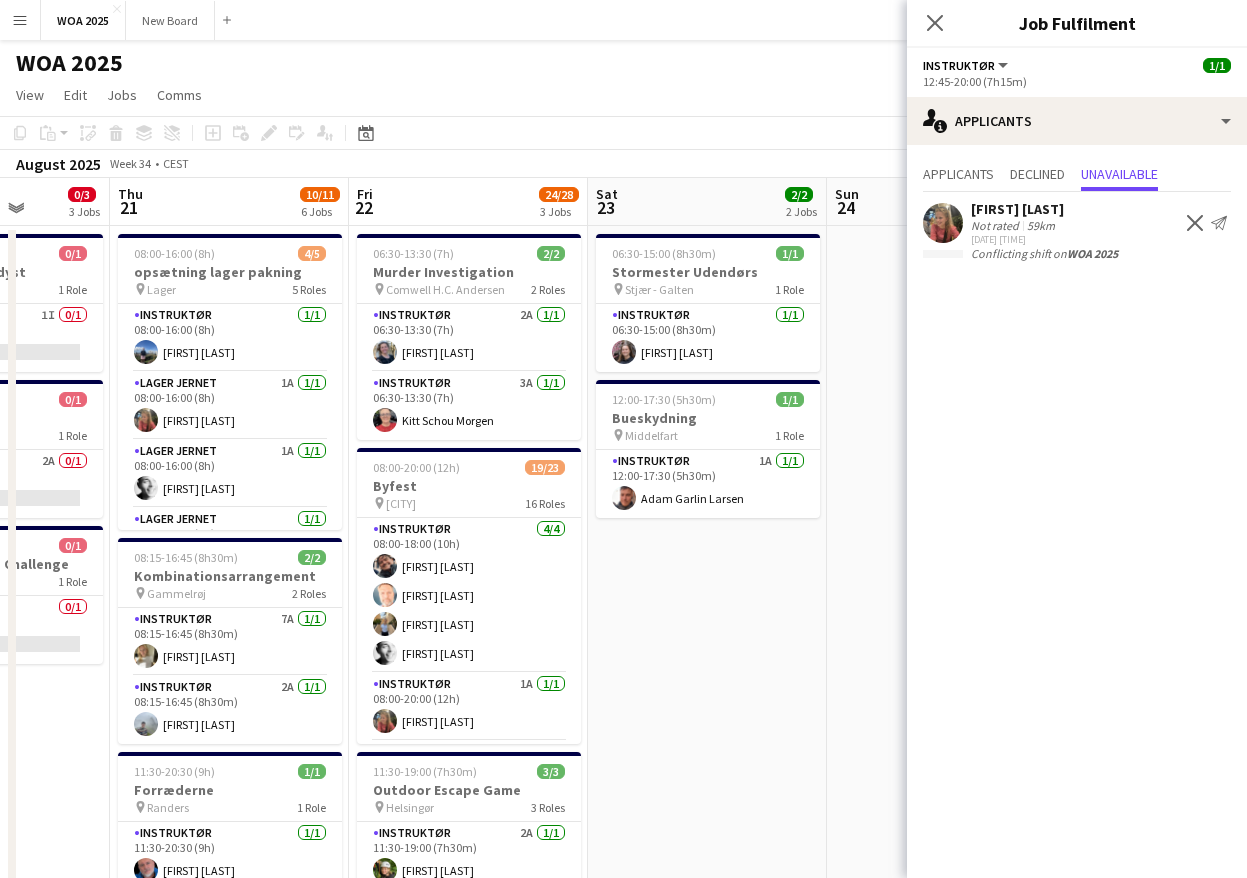 drag, startPoint x: 583, startPoint y: 788, endPoint x: 324, endPoint y: 665, distance: 286.72287 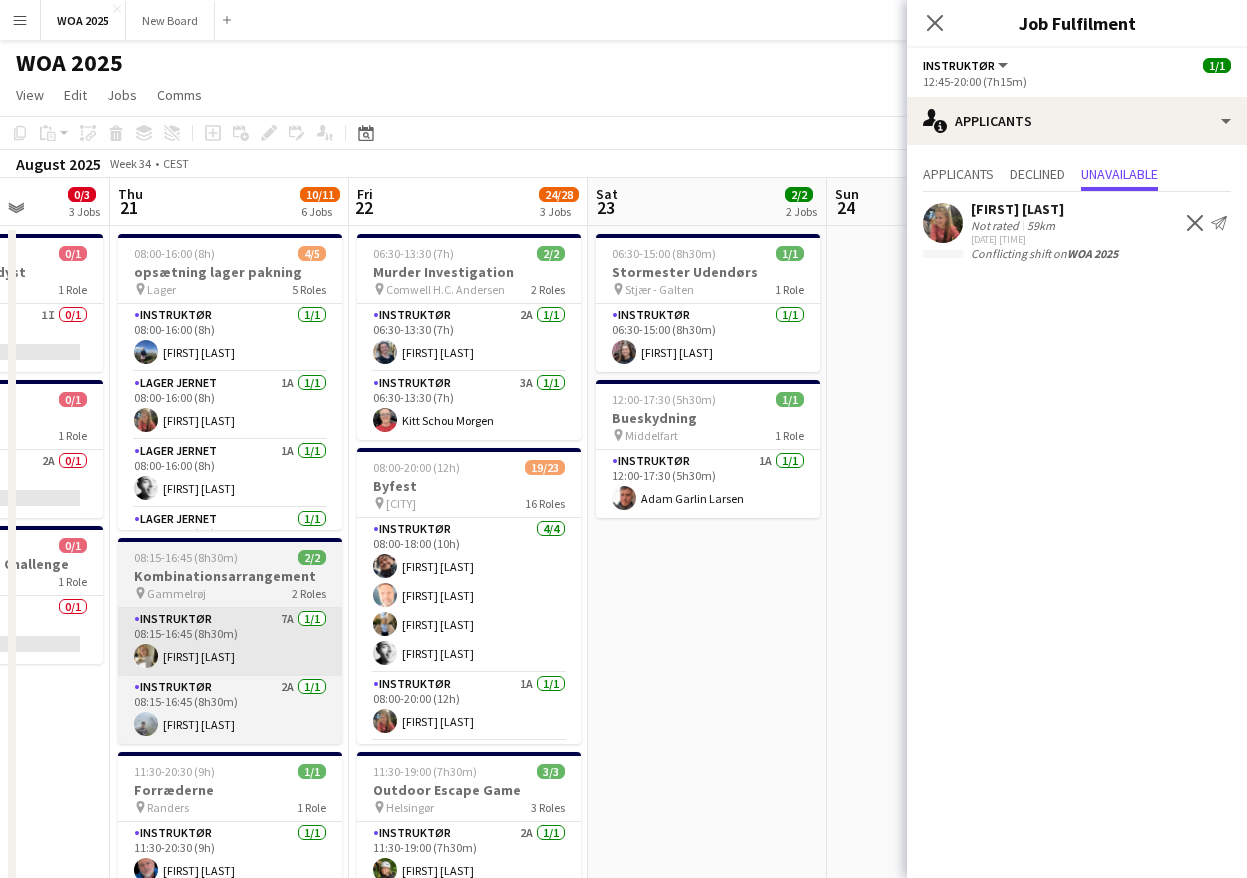 click on "Menu
Boards
Boards   Boards   All jobs   Status
Workforce
Workforce   My Workforce   Recruiting
Comms
Comms
Pay
Pay   Approvals   Payments   Reports
Platform Settings
Platform Settings   App settings   Your settings   Profiles
Training Academy
Training Academy
Knowledge Base
Knowledge Base
Product Updates
Product Updates   Log Out   Privacy   WOA 2025
Close
New Board
Close
Add
Help
Notifications
WOA 2025
user
user
View  Day view expanded Month view  Edit" at bounding box center [623, 697] 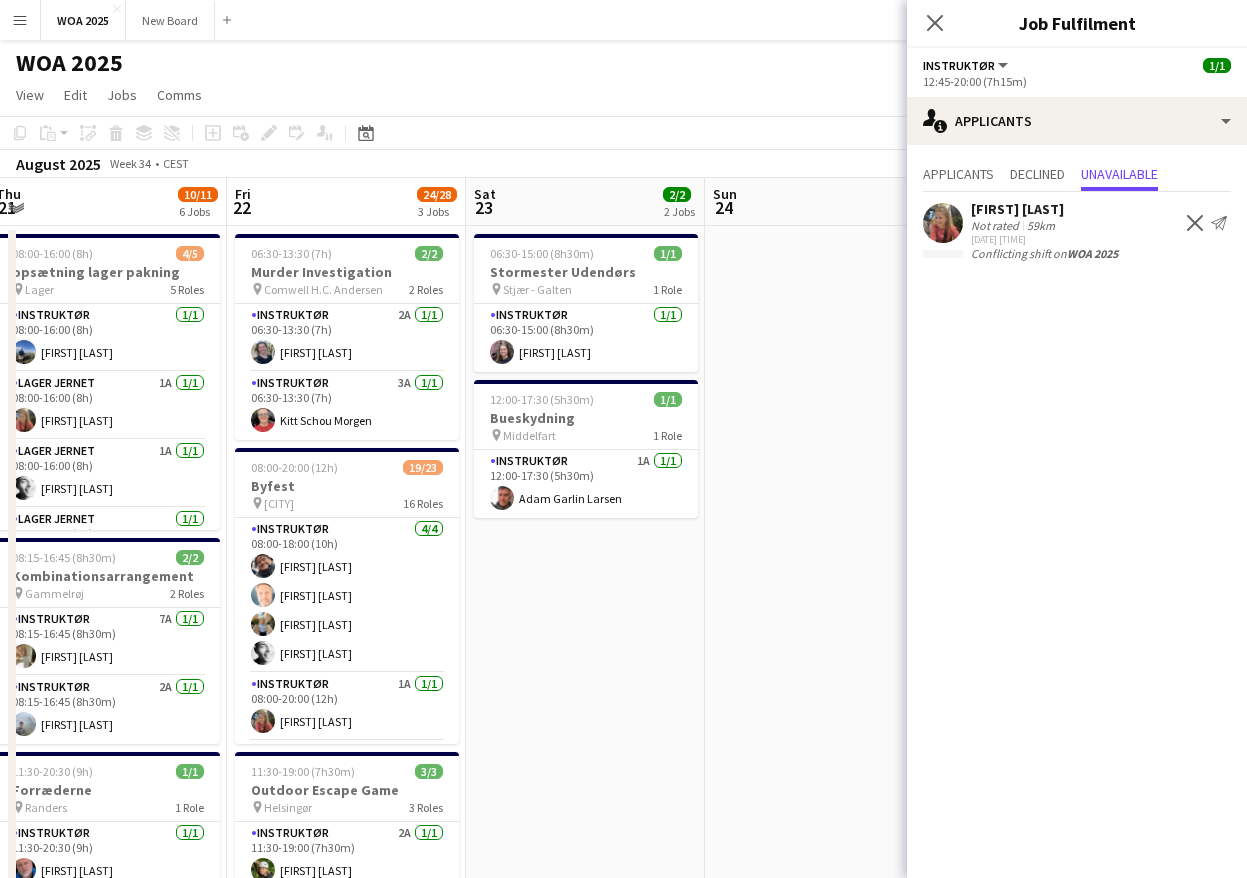 scroll, scrollTop: 0, scrollLeft: 760, axis: horizontal 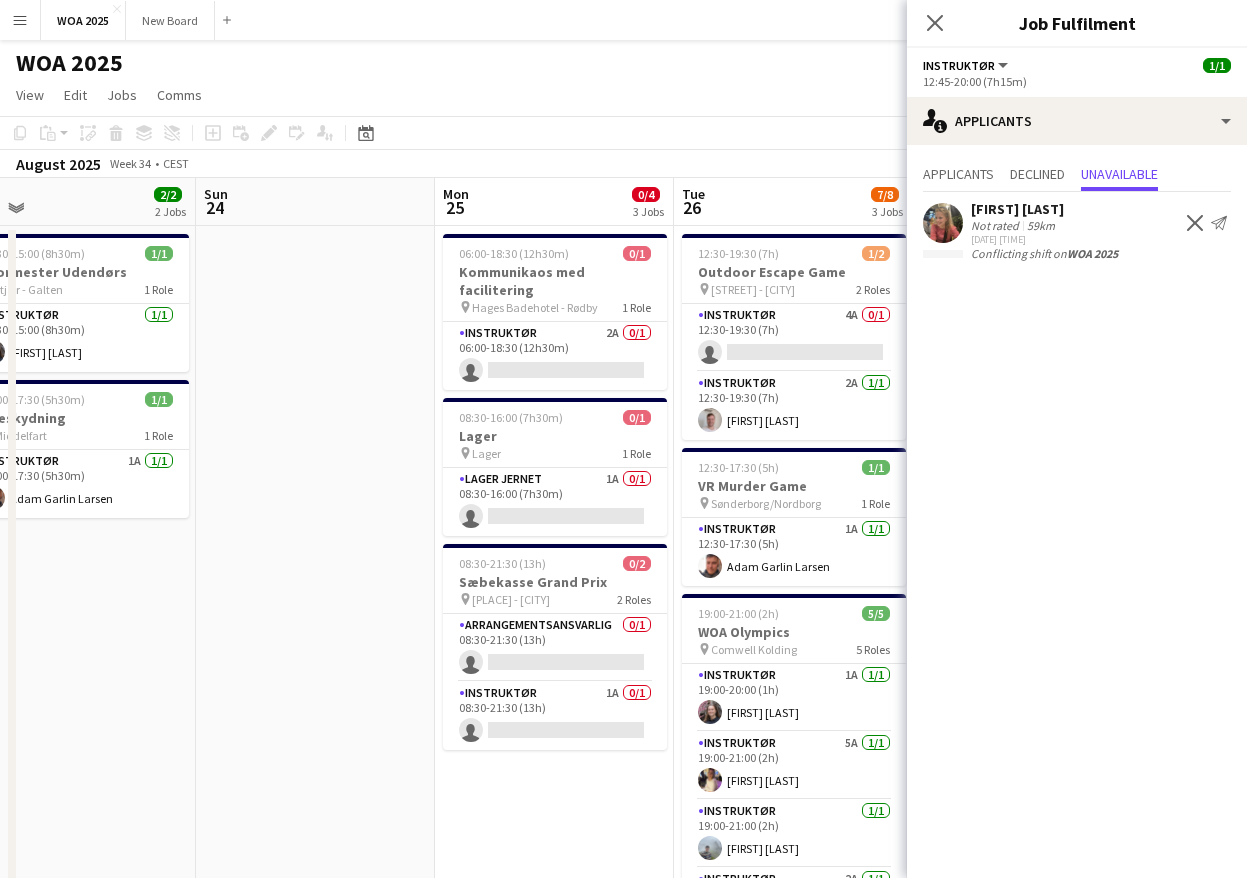 drag, startPoint x: 714, startPoint y: 596, endPoint x: 83, endPoint y: 512, distance: 636.5666 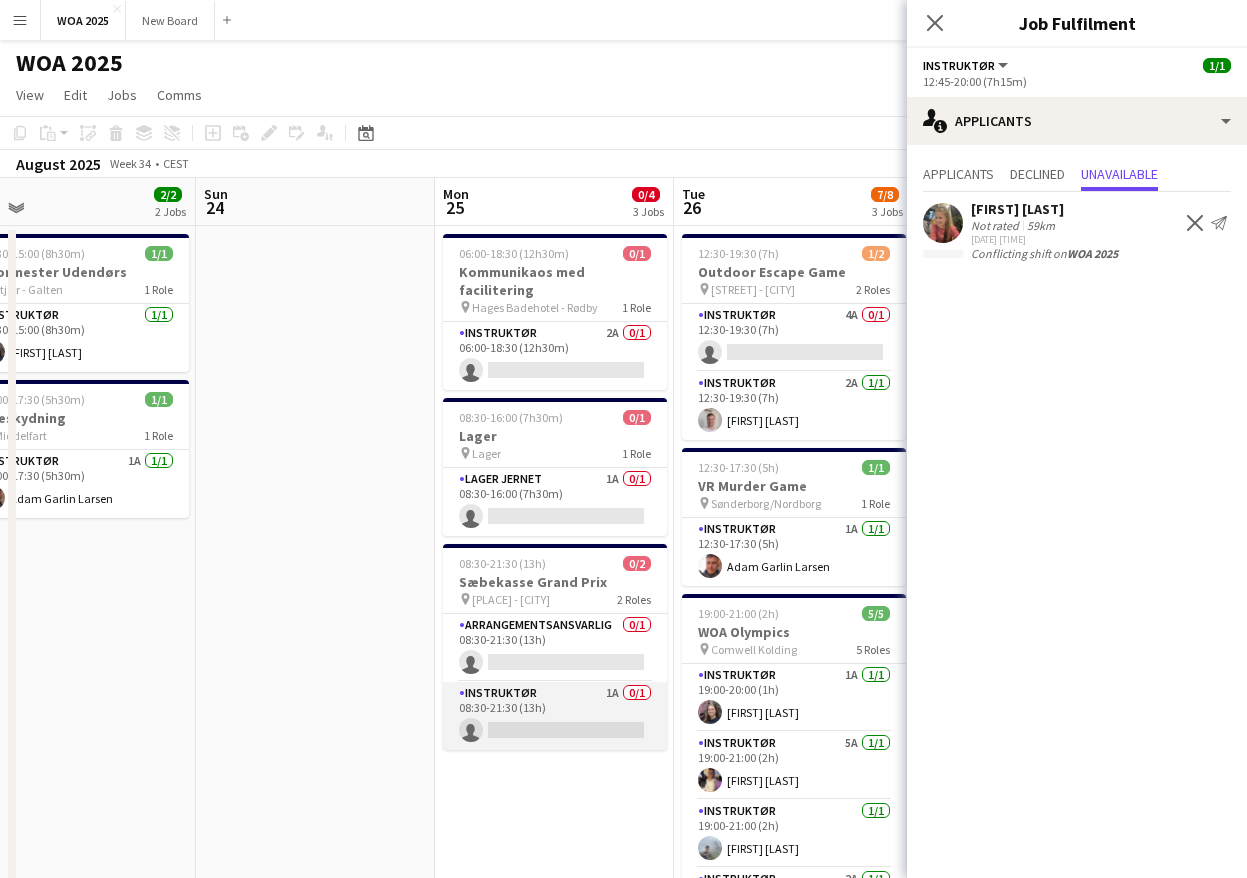 click on "Instruktør   1A   0/1   08:30-21:30 (13h)
single-neutral-actions" at bounding box center [555, 716] 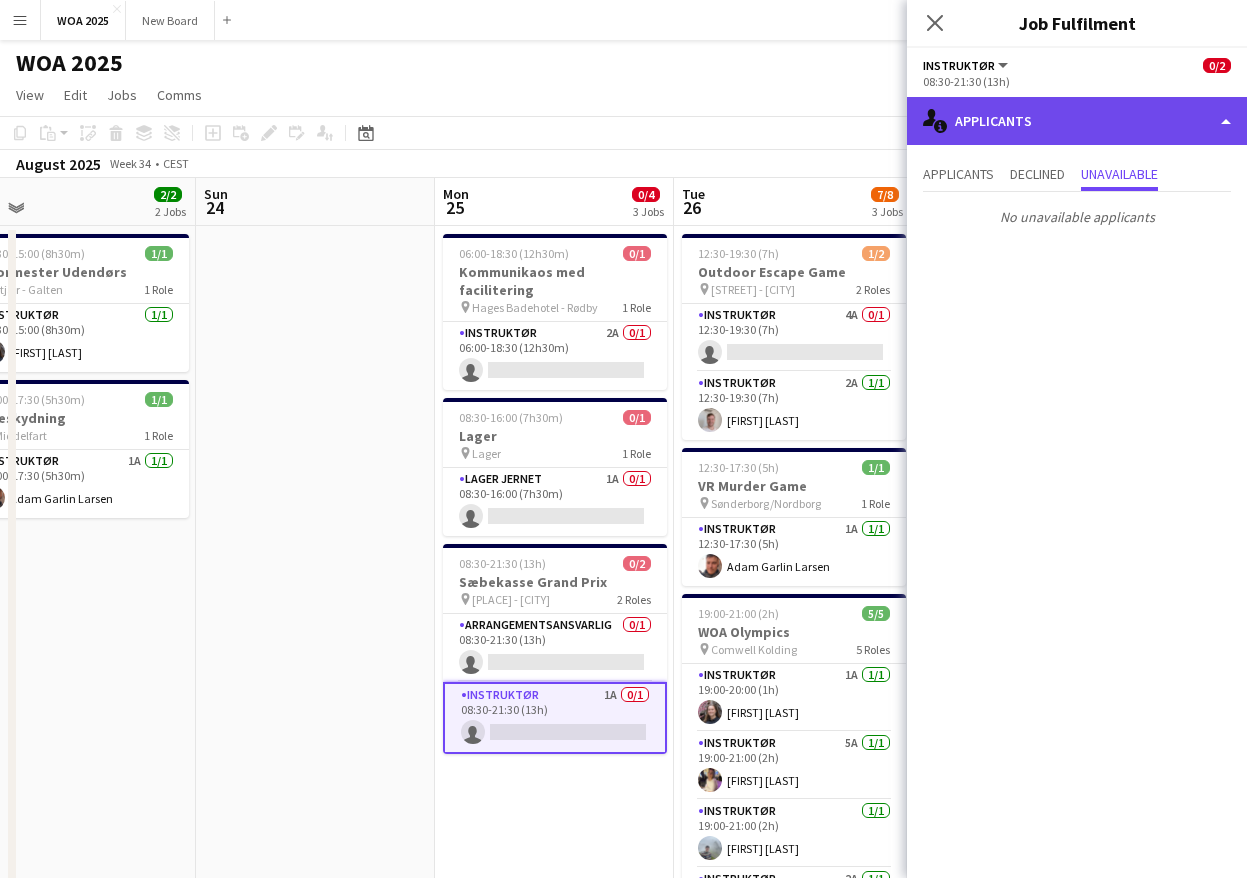 click on "single-neutral-actions-information
Applicants" 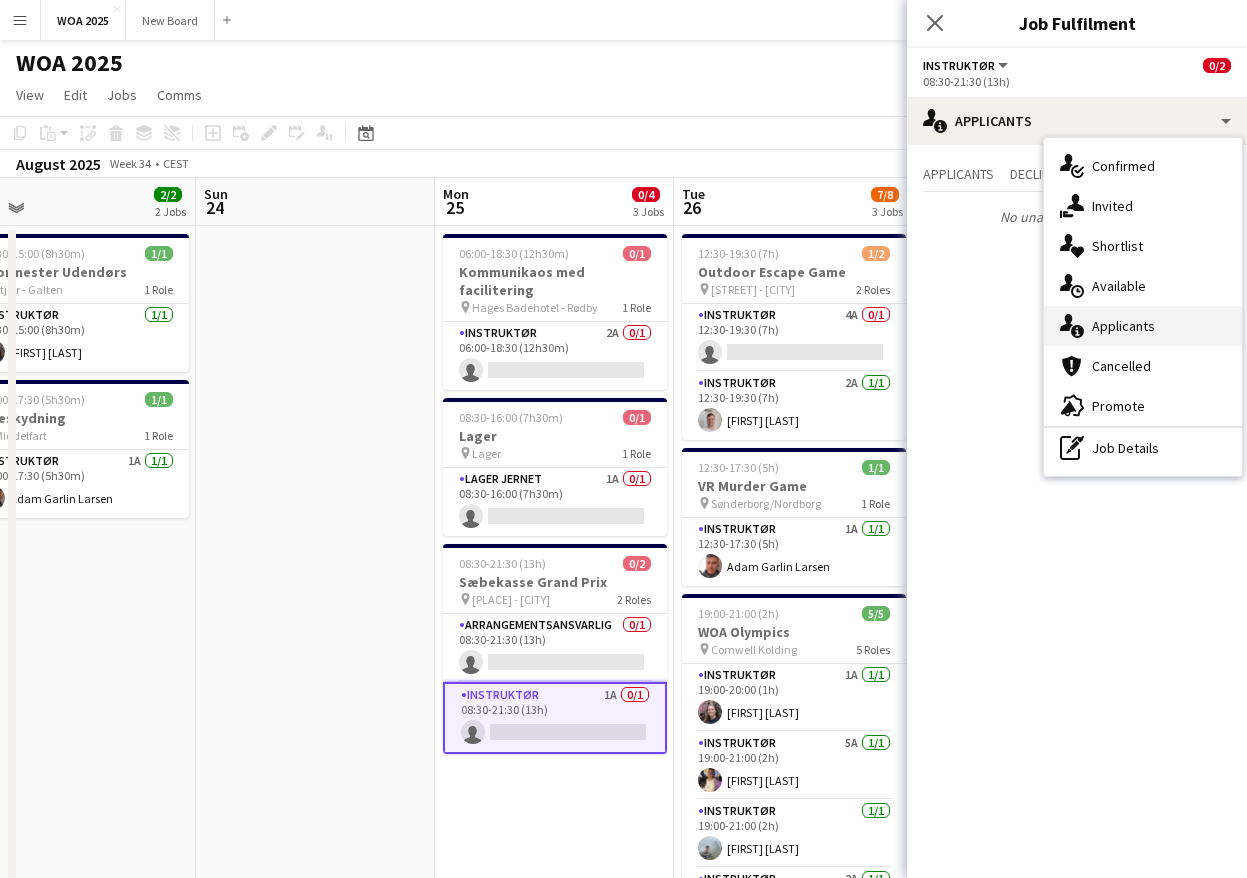 click on "single-neutral-actions-information
Applicants" at bounding box center [1143, 326] 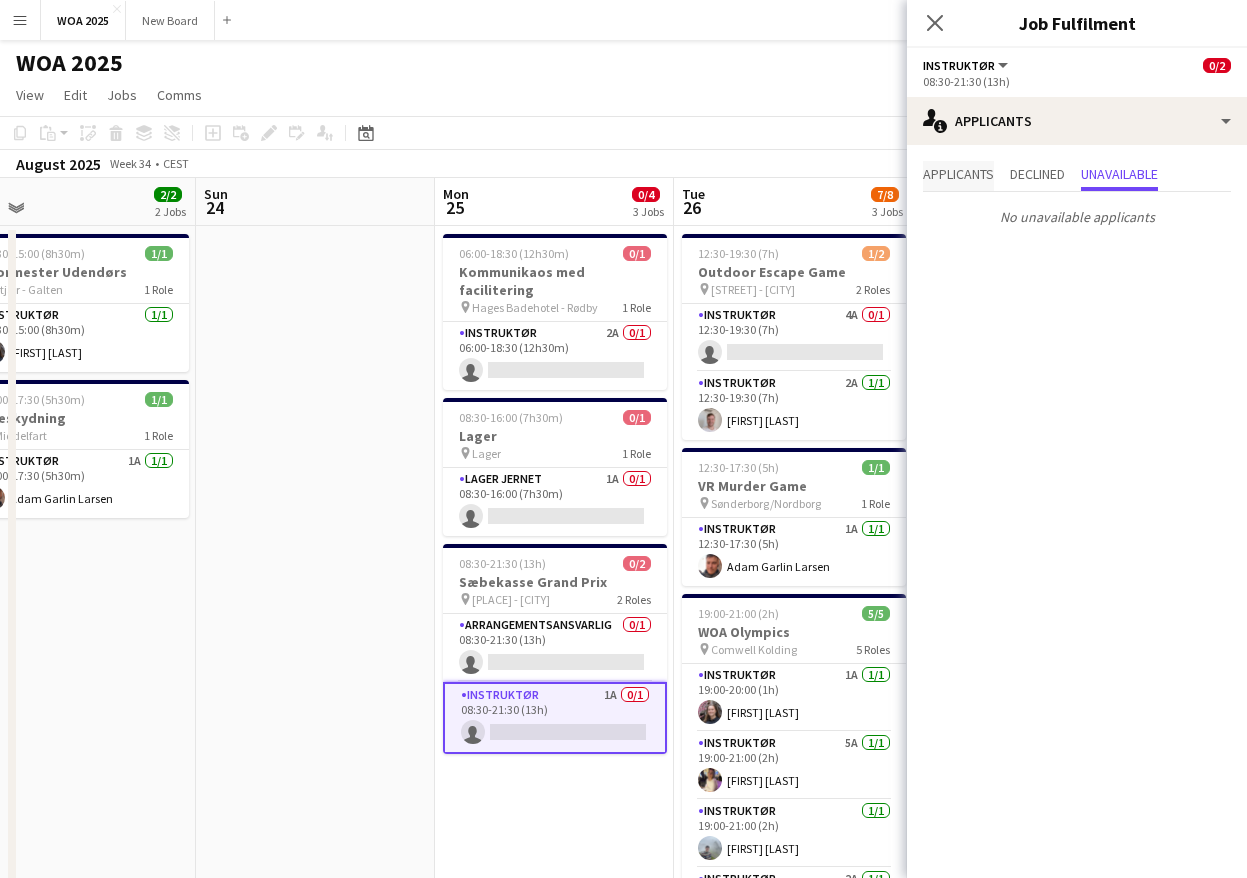 click on "Applicants" at bounding box center (958, 174) 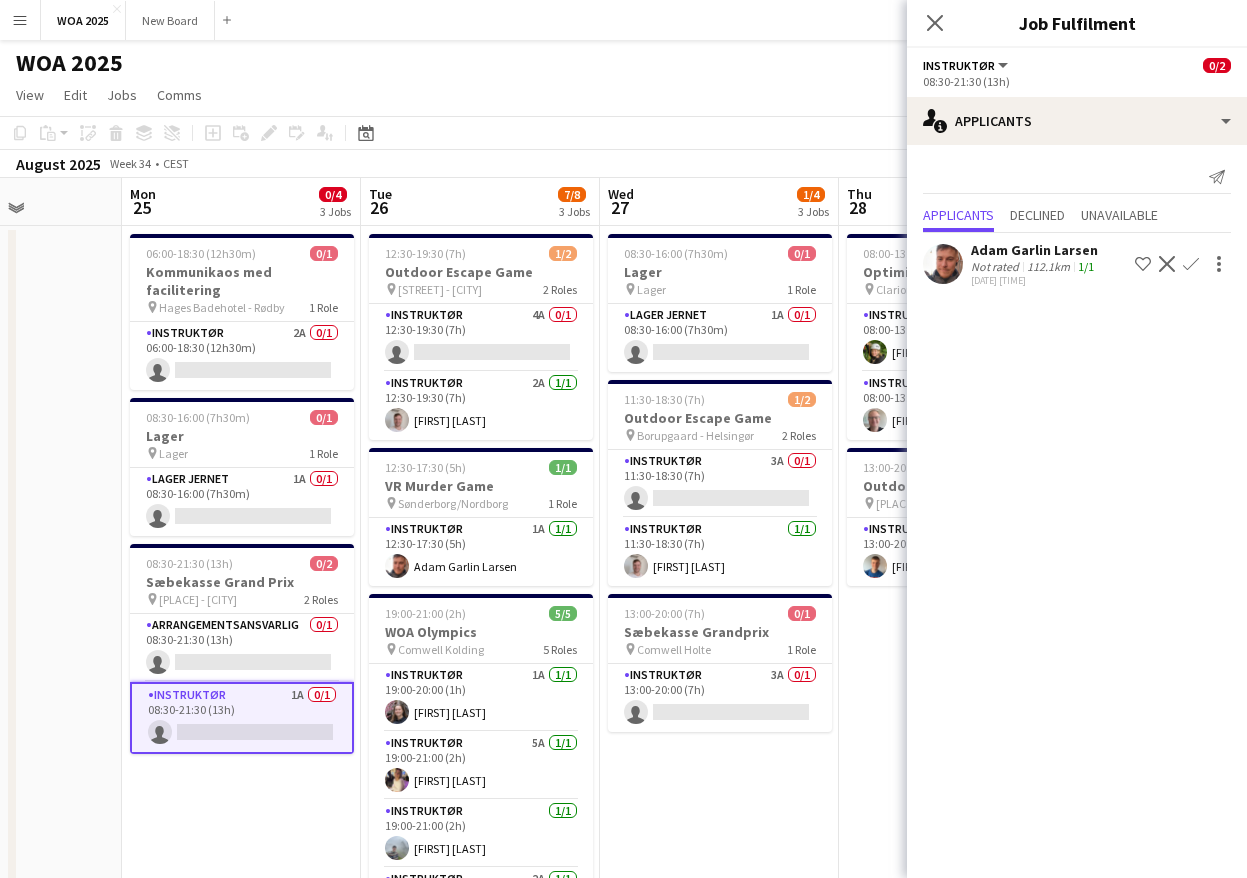 scroll, scrollTop: 0, scrollLeft: 612, axis: horizontal 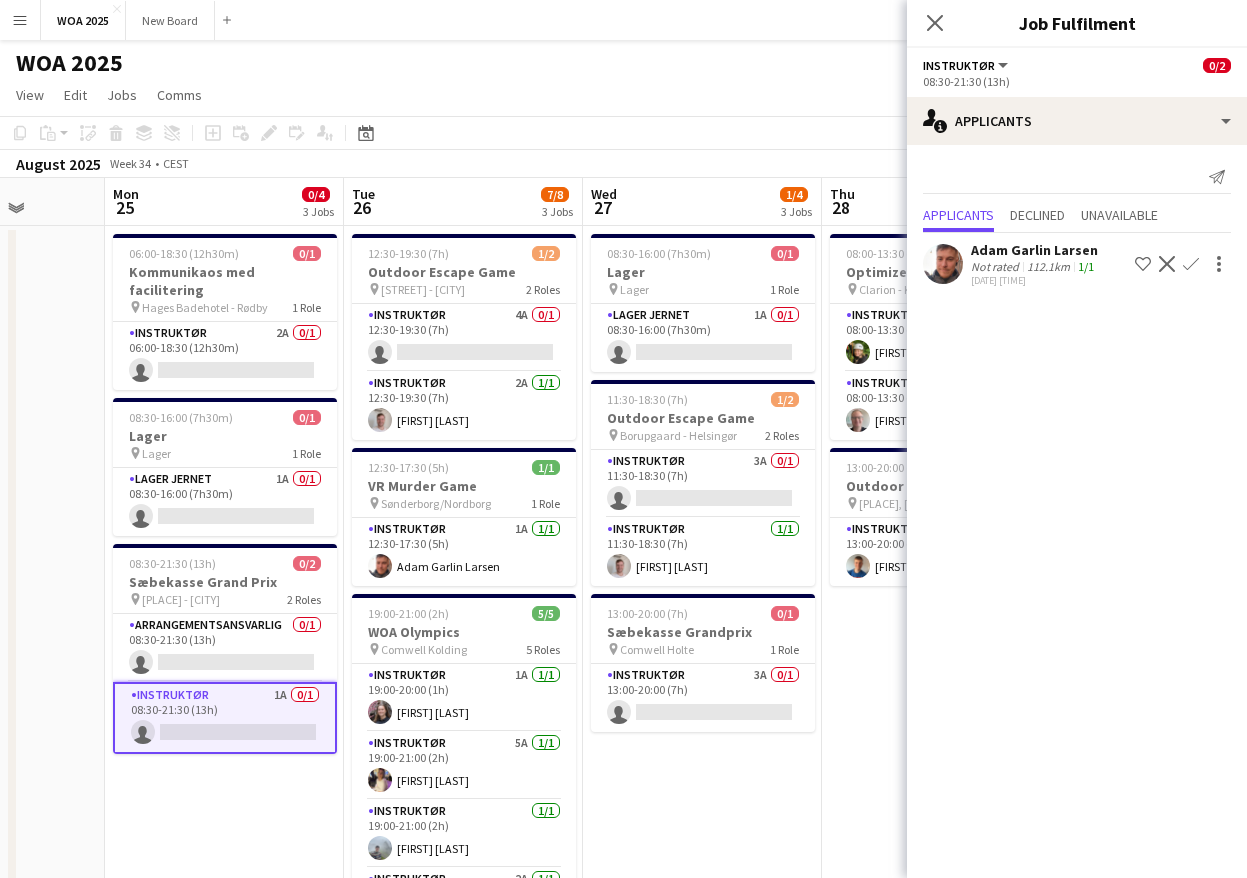 drag, startPoint x: 563, startPoint y: 790, endPoint x: 233, endPoint y: 726, distance: 336.14877 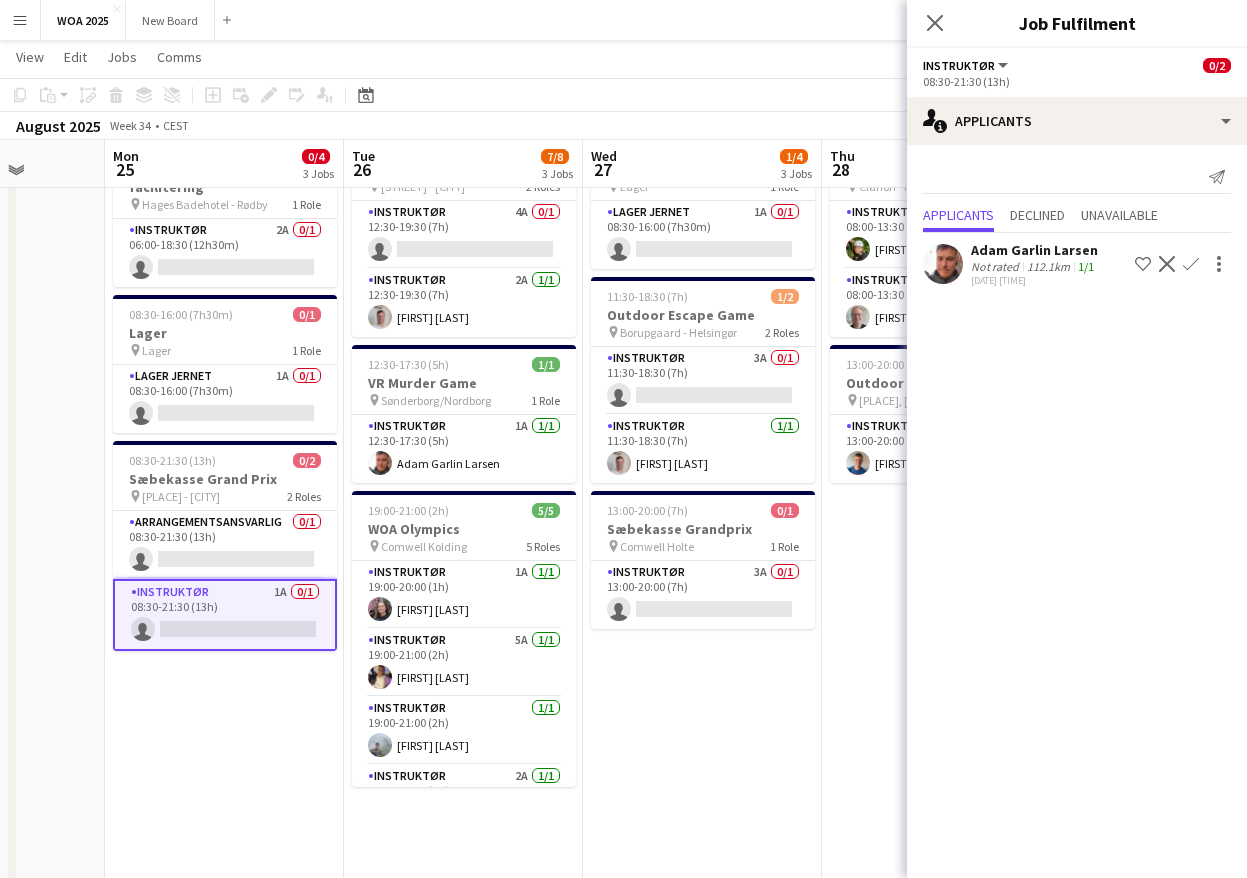 scroll, scrollTop: 100, scrollLeft: 0, axis: vertical 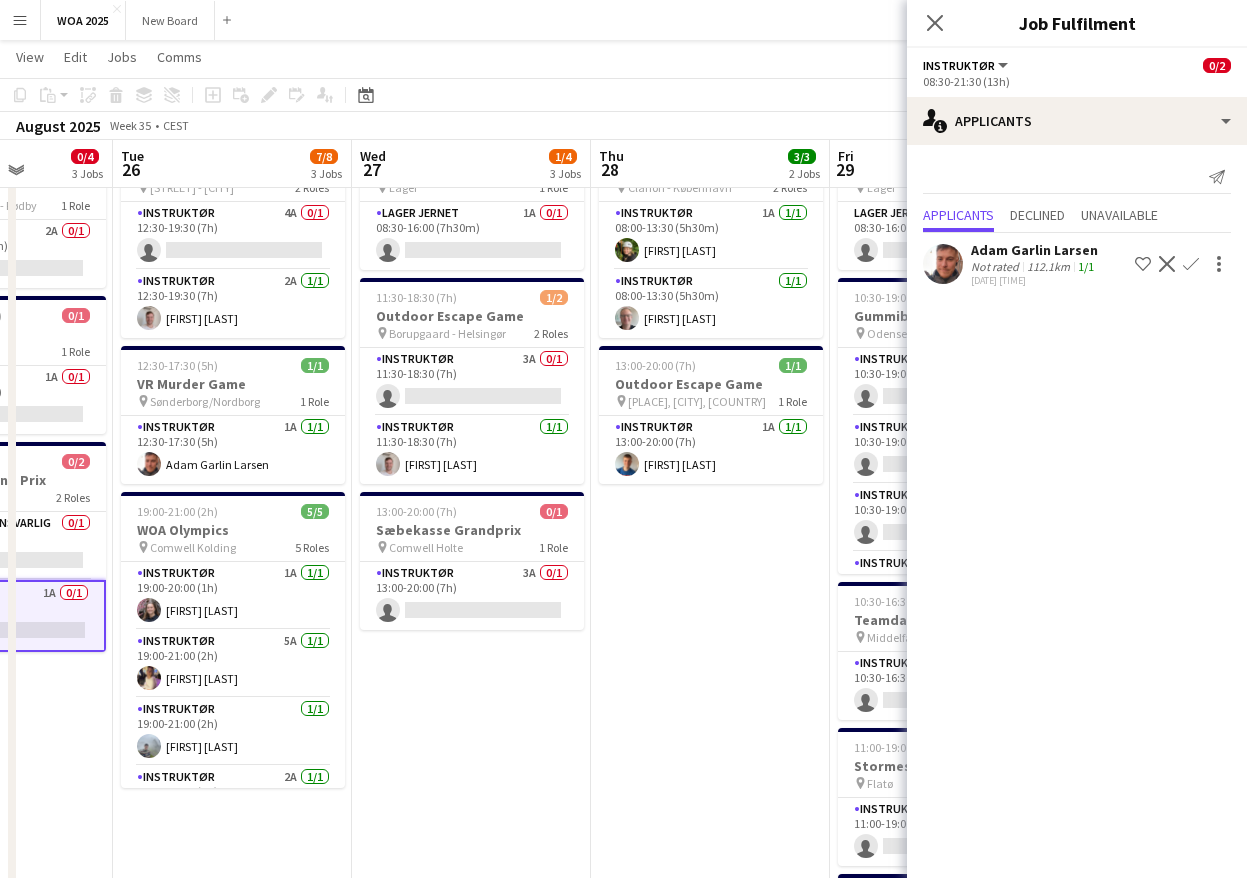 drag, startPoint x: 772, startPoint y: 712, endPoint x: 541, endPoint y: 682, distance: 232.93991 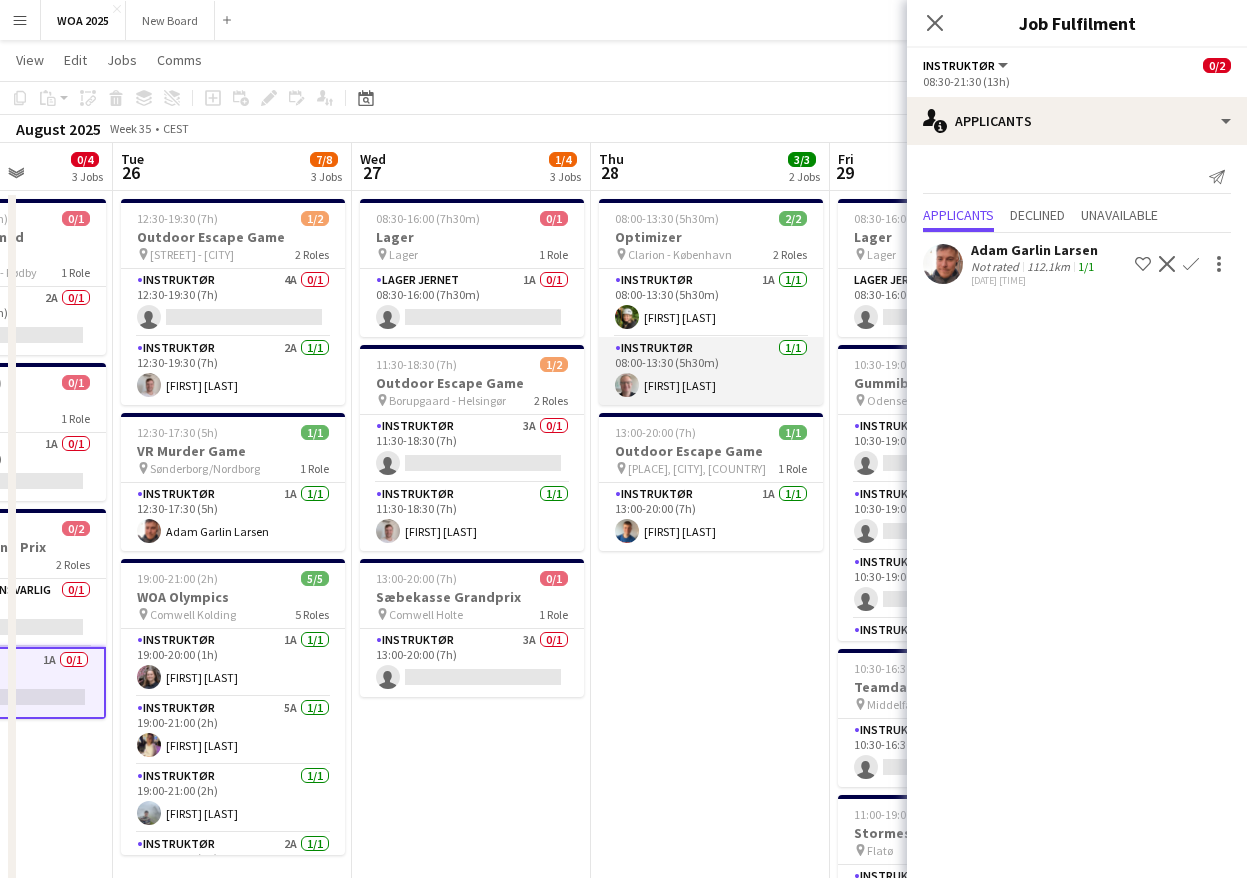 scroll, scrollTop: 34, scrollLeft: 0, axis: vertical 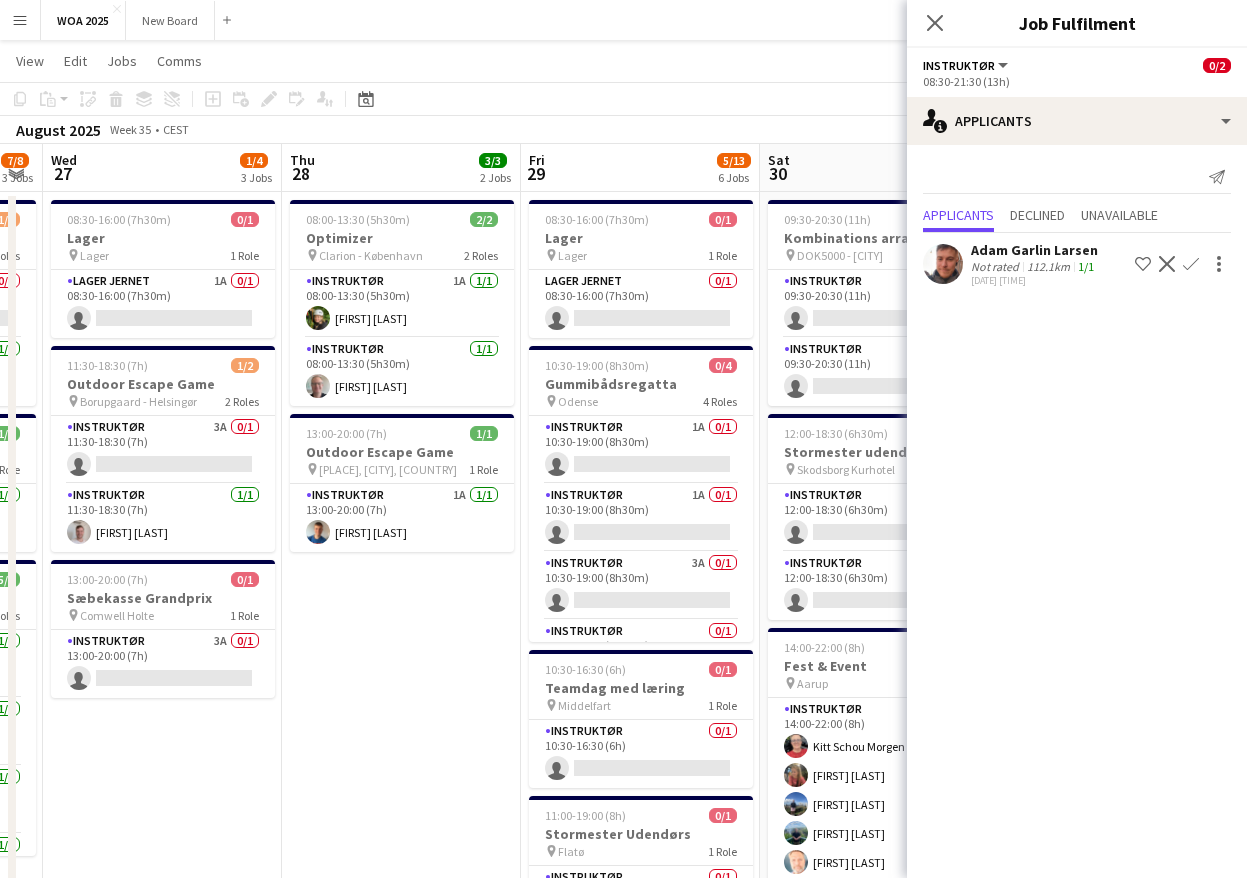 drag, startPoint x: 786, startPoint y: 630, endPoint x: 477, endPoint y: 591, distance: 311.45145 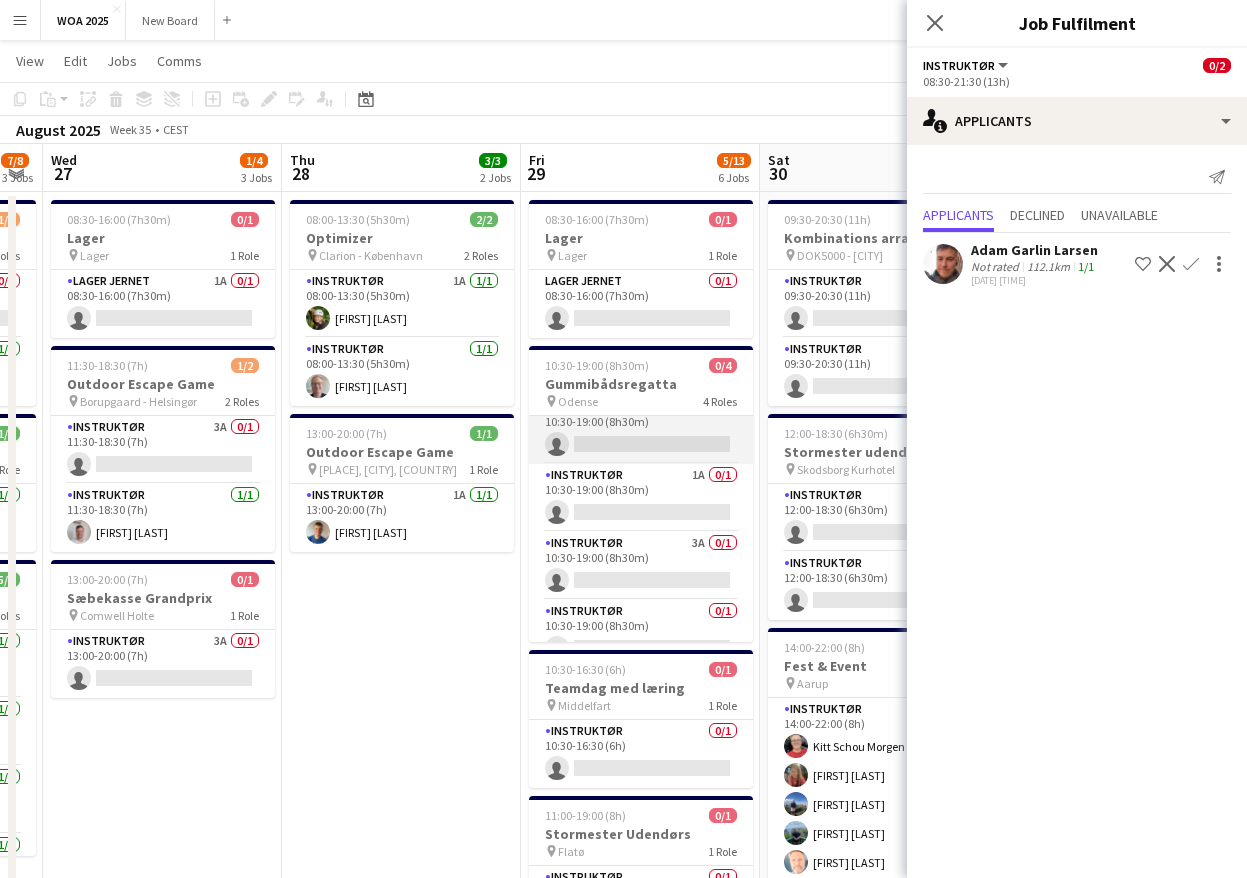 scroll, scrollTop: 46, scrollLeft: 0, axis: vertical 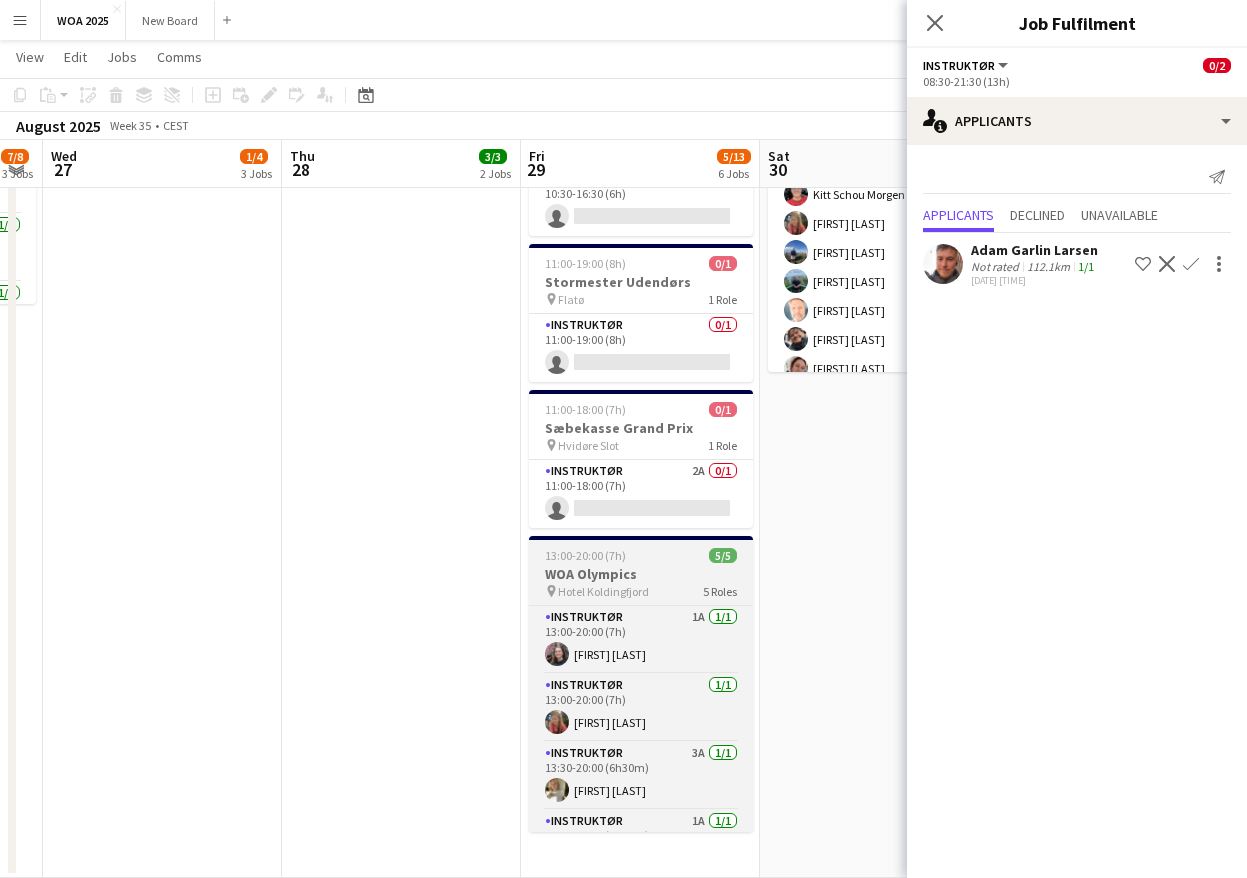 click on "WOA Olympics" at bounding box center [641, 574] 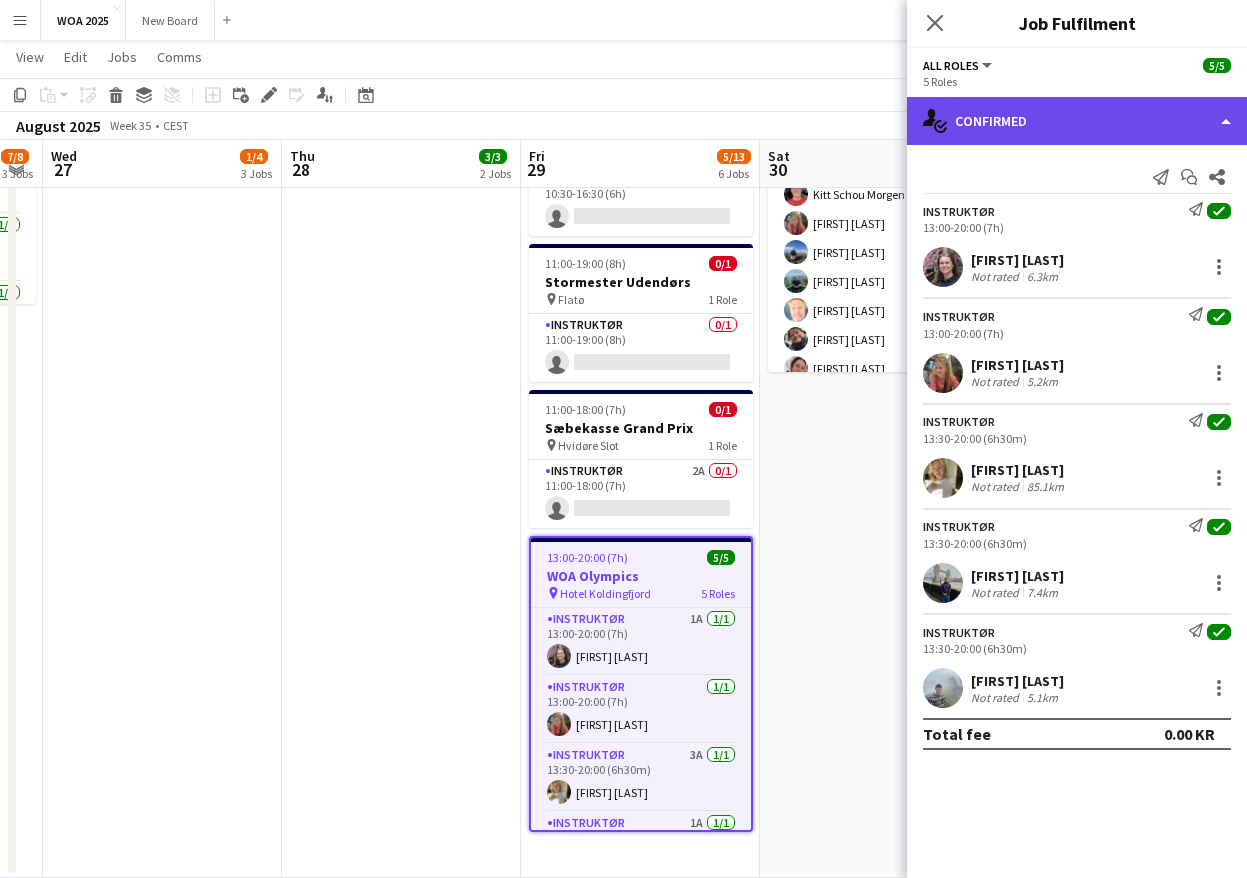 click on "single-neutral-actions-check-2
Confirmed" 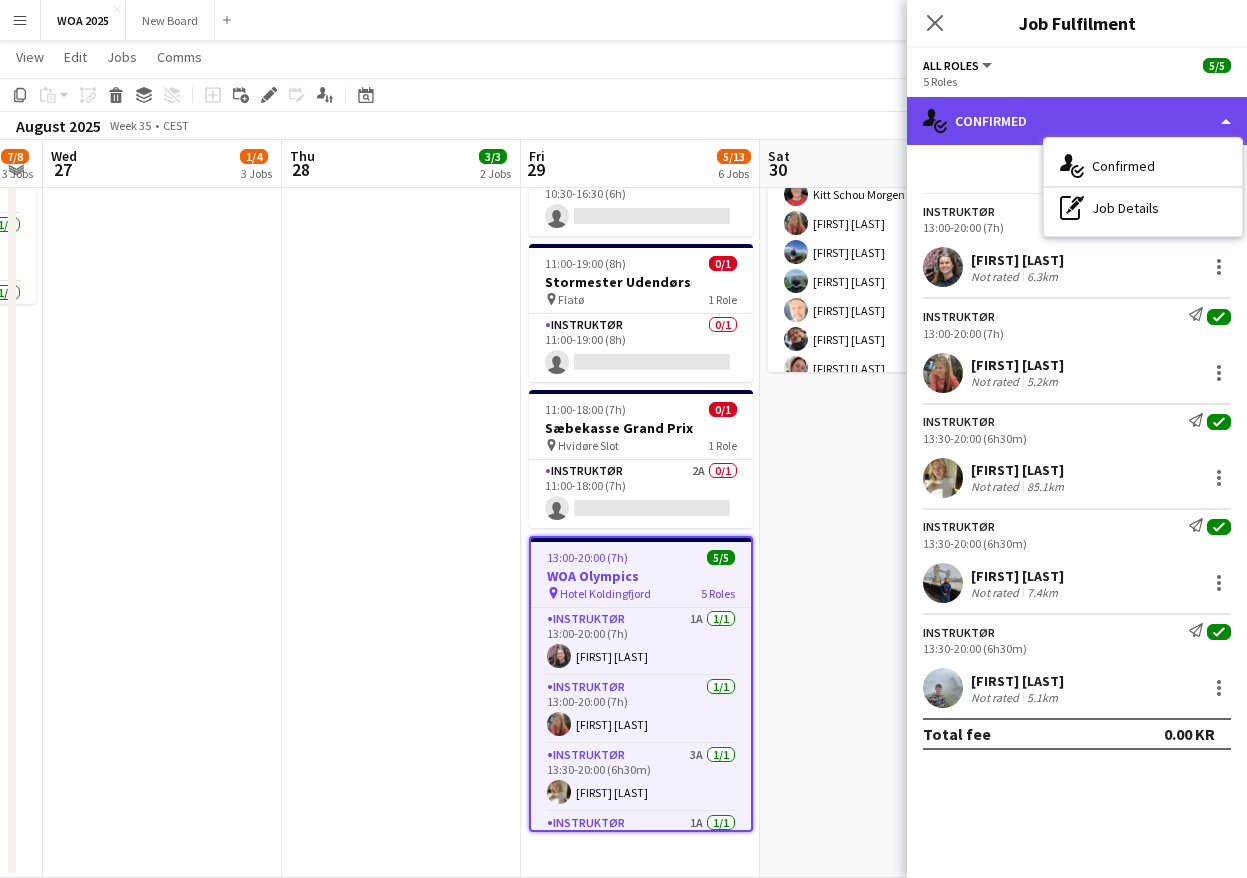 click on "single-neutral-actions-check-2
Confirmed" 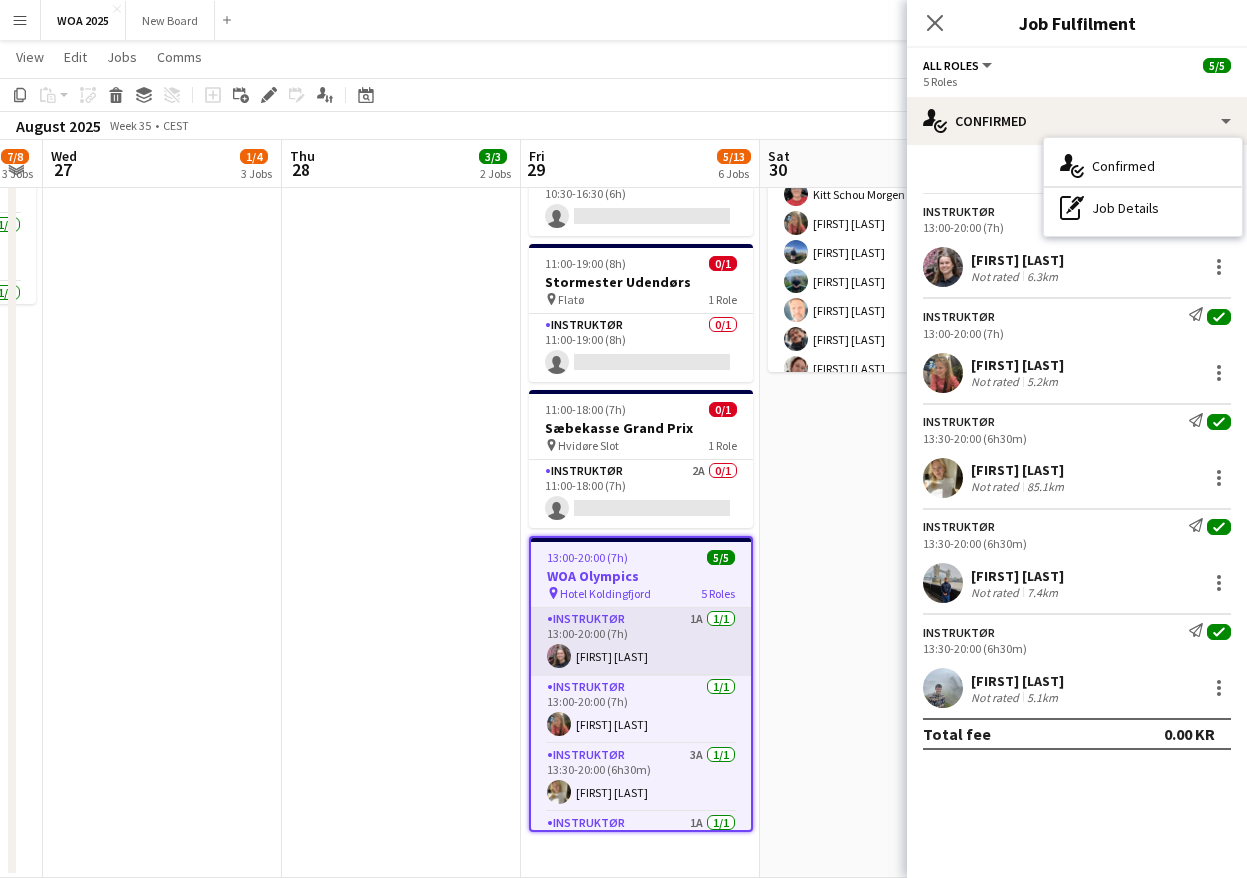 click on "Instruktør   1A   1/1   13:00-20:00 (7h)
[FIRST] [LAST]" at bounding box center [641, 642] 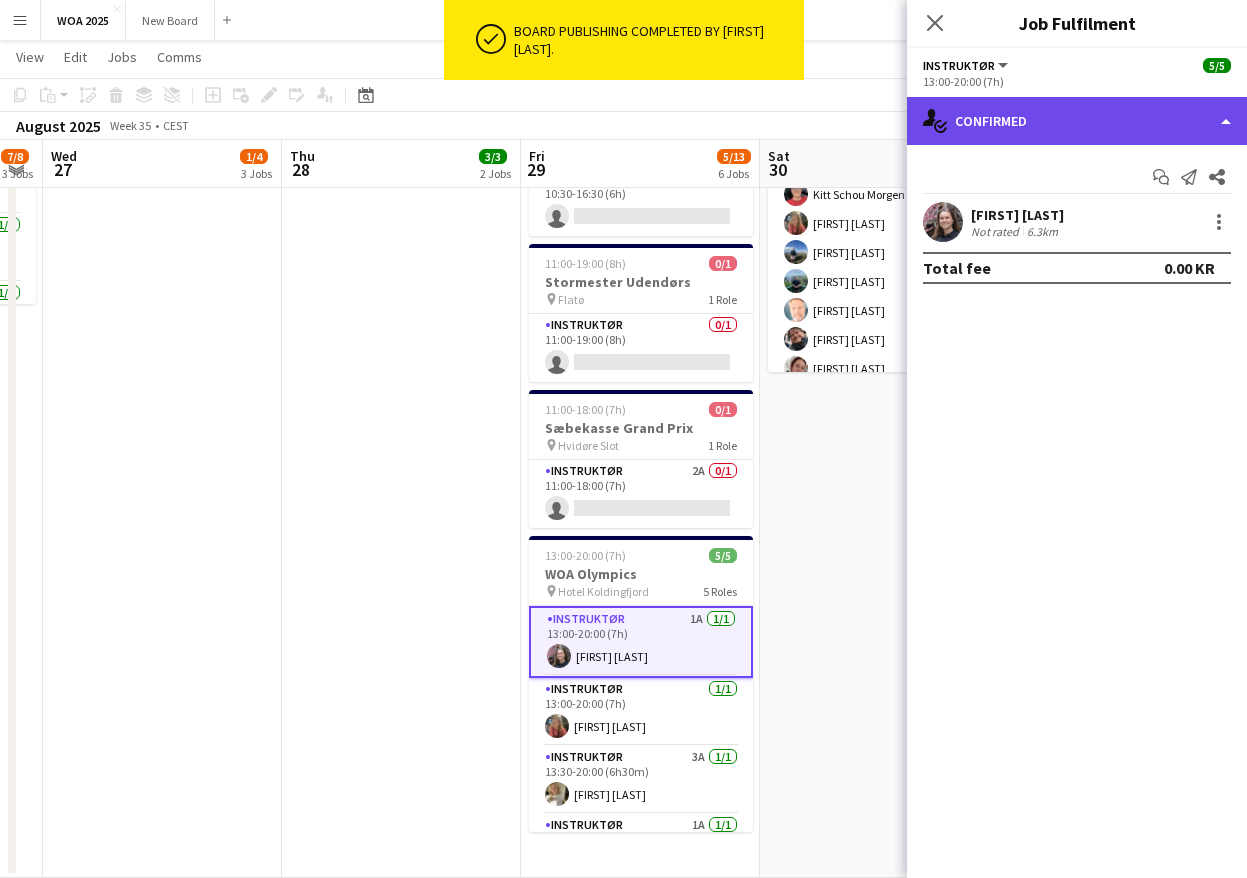 click on "single-neutral-actions-check-2
Confirmed" 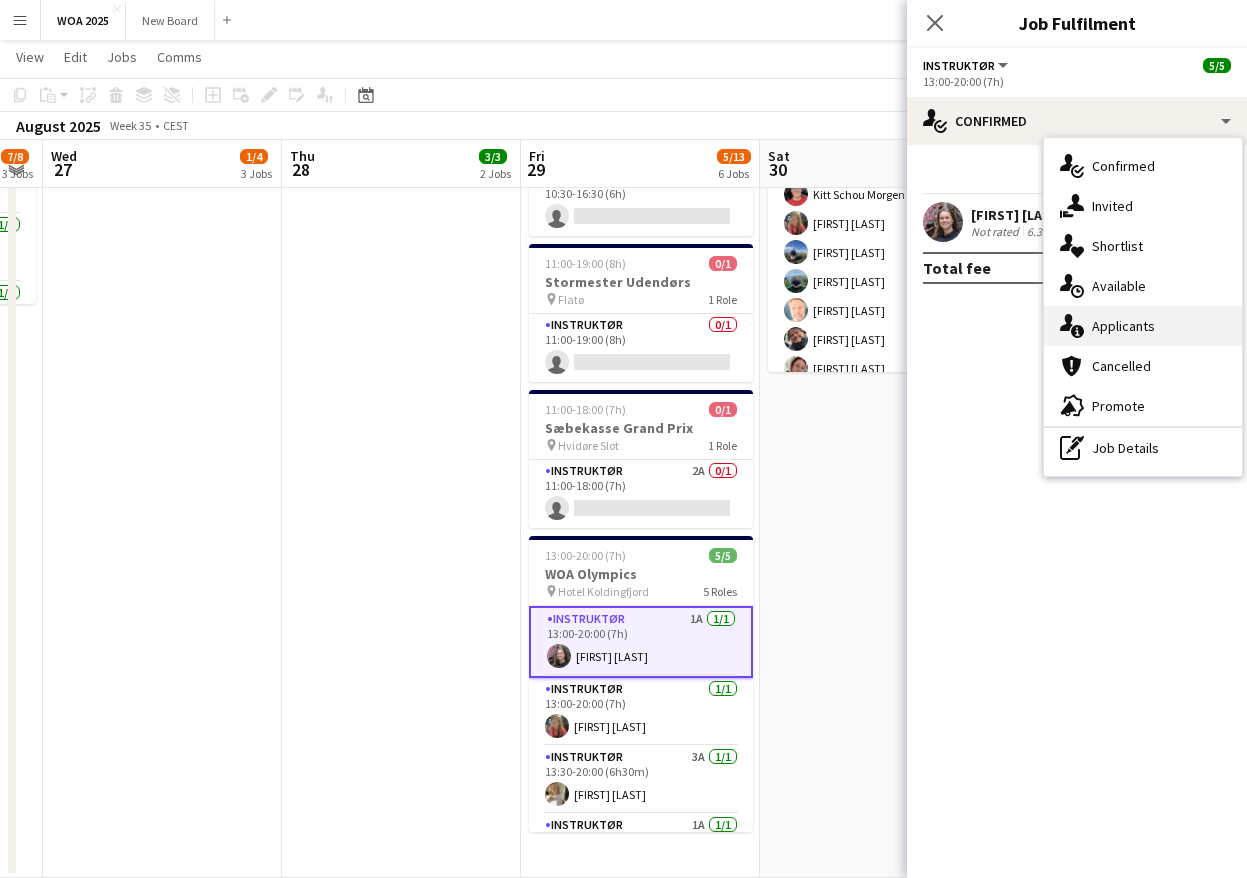 click on "single-neutral-actions-information
Applicants" at bounding box center [1143, 326] 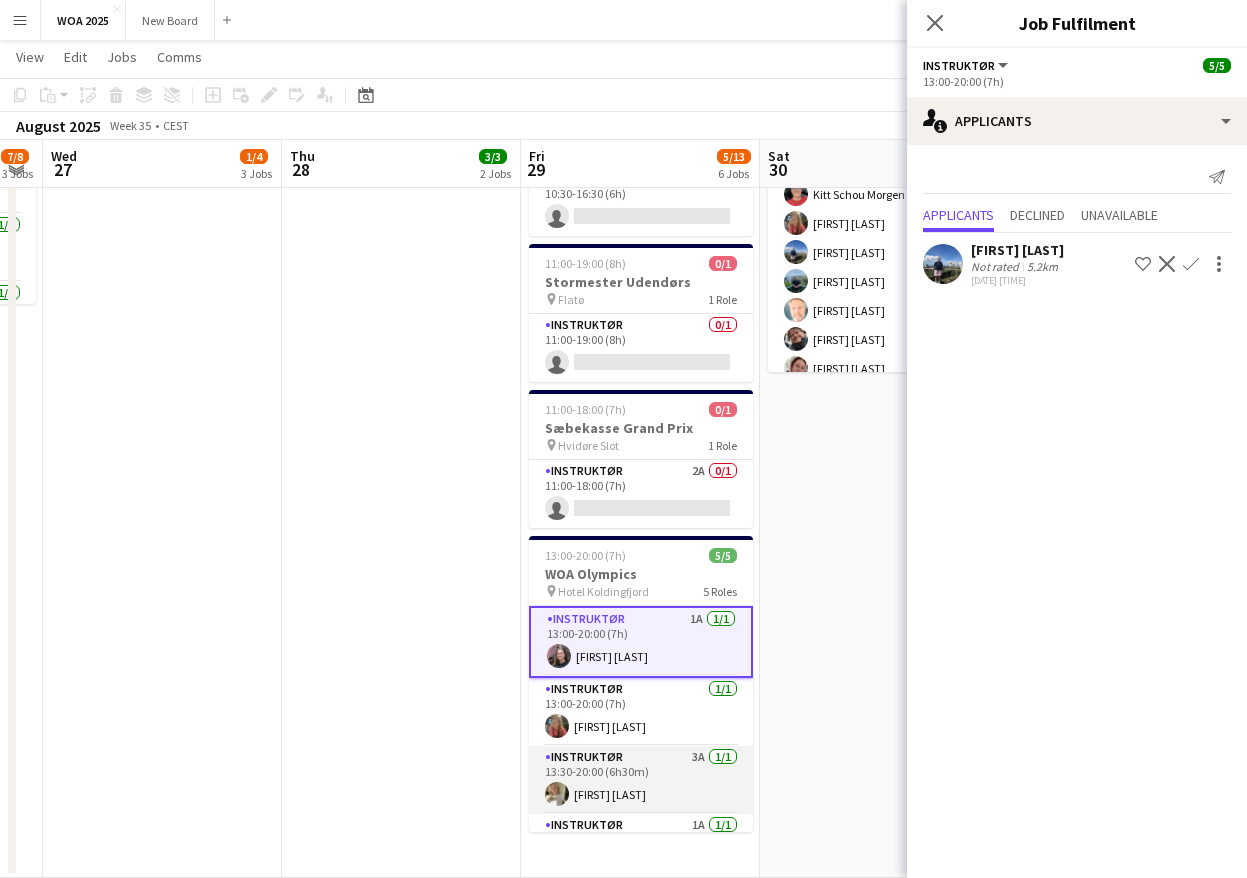 click on "Instruktør   3A   1/1   13:30-20:00 (6h30m)
[FIRST] [LAST]" at bounding box center [641, 780] 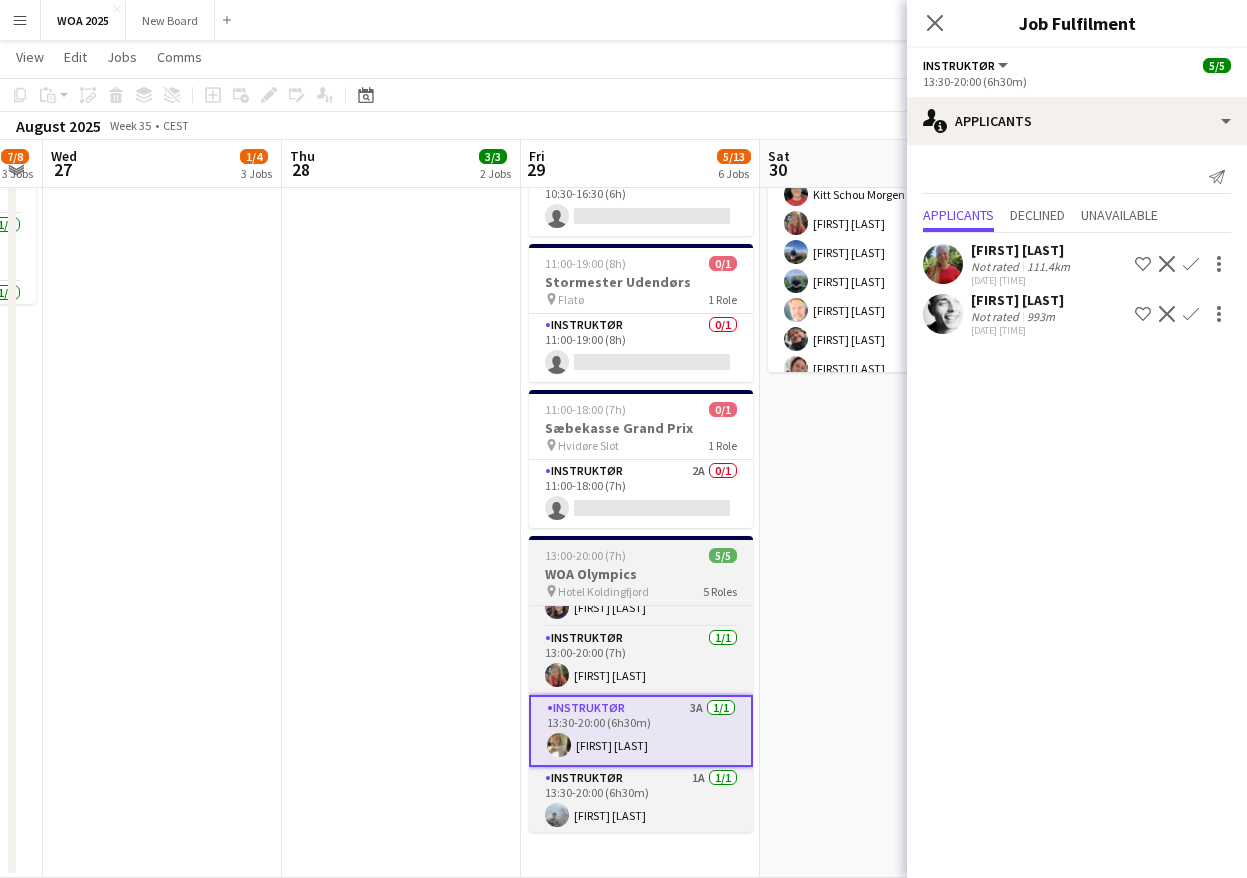 scroll, scrollTop: 118, scrollLeft: 0, axis: vertical 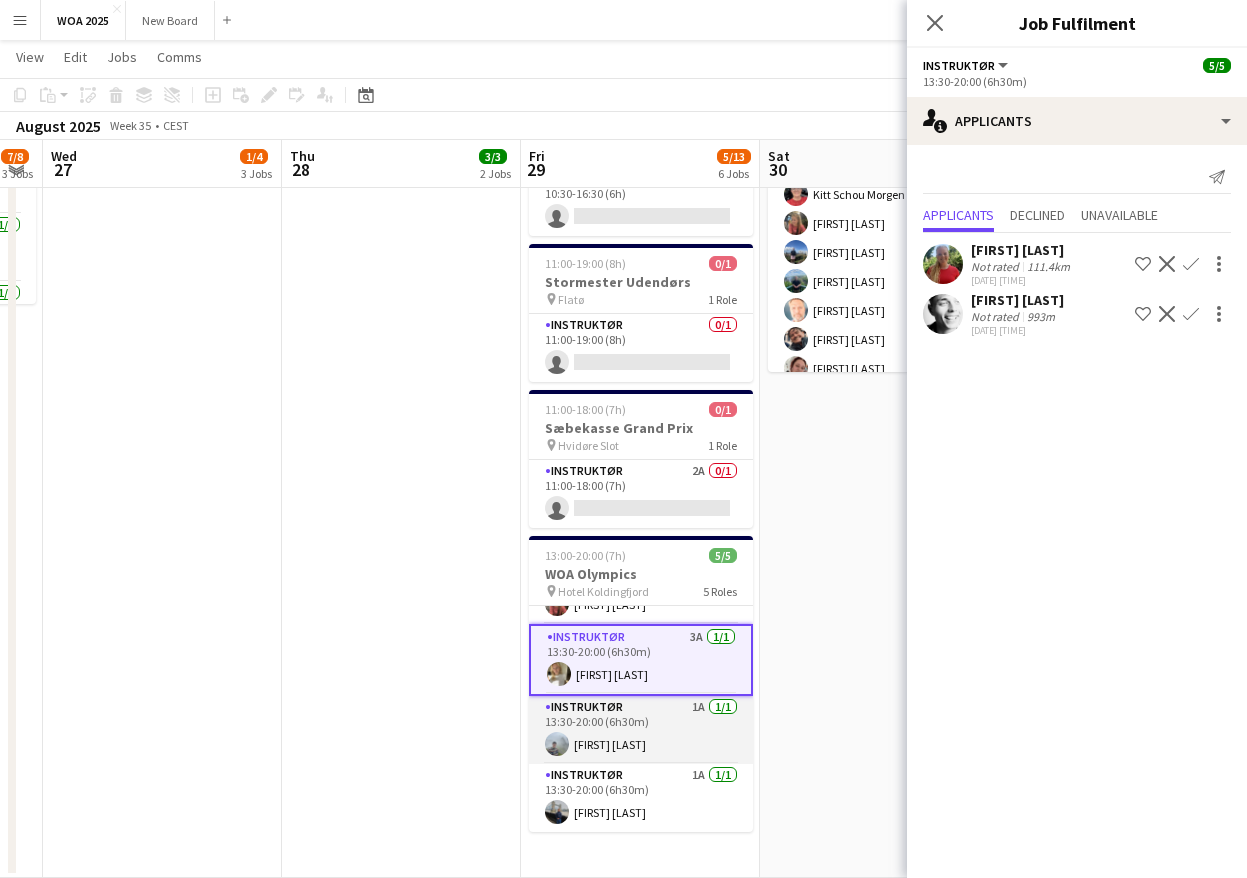 click on "Instruktør   1A   1/1   13:30-20:00 (6h30m)
[FIRST] [LAST]" at bounding box center (641, 730) 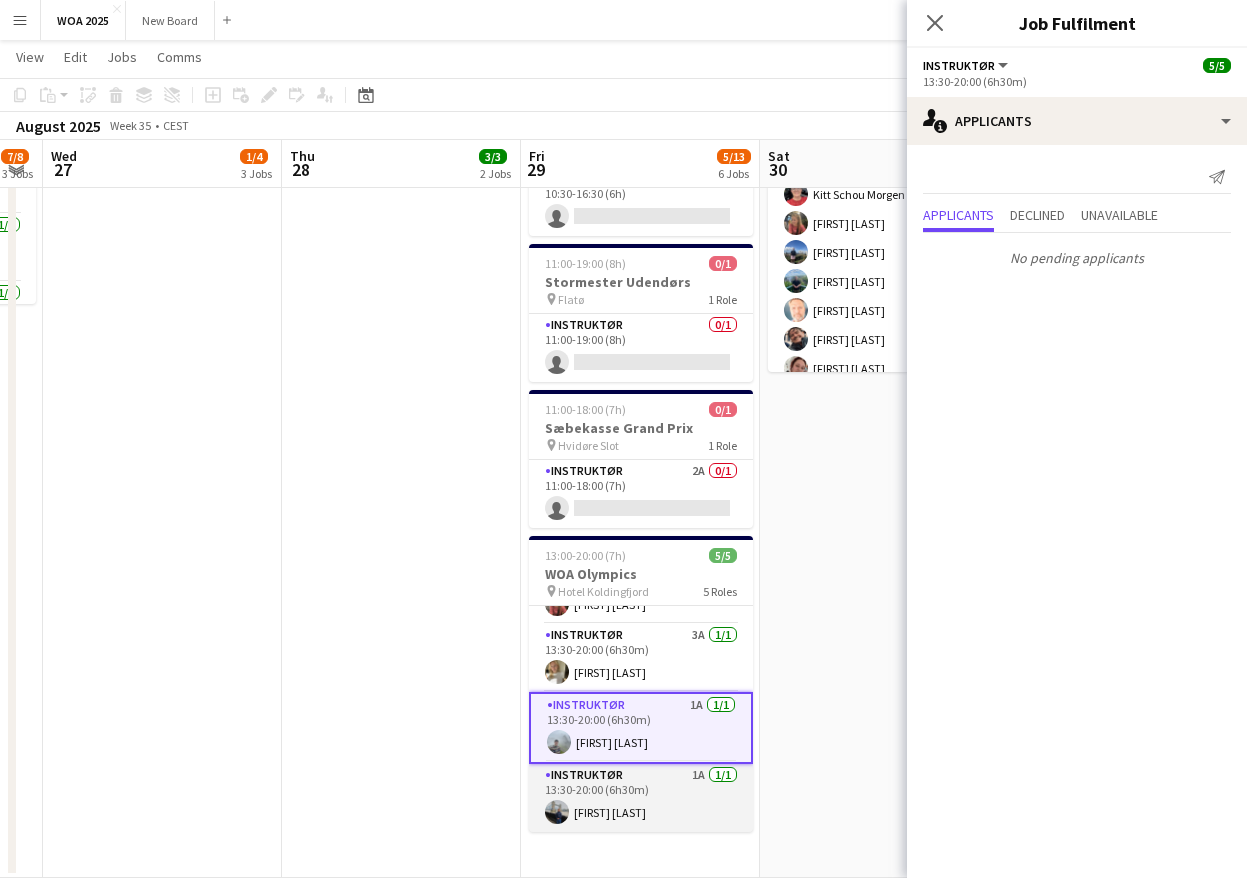 click on "Instruktør   1A   1/1   13:30-20:00 (6h30m)
[FIRST] [LAST]" at bounding box center [641, 798] 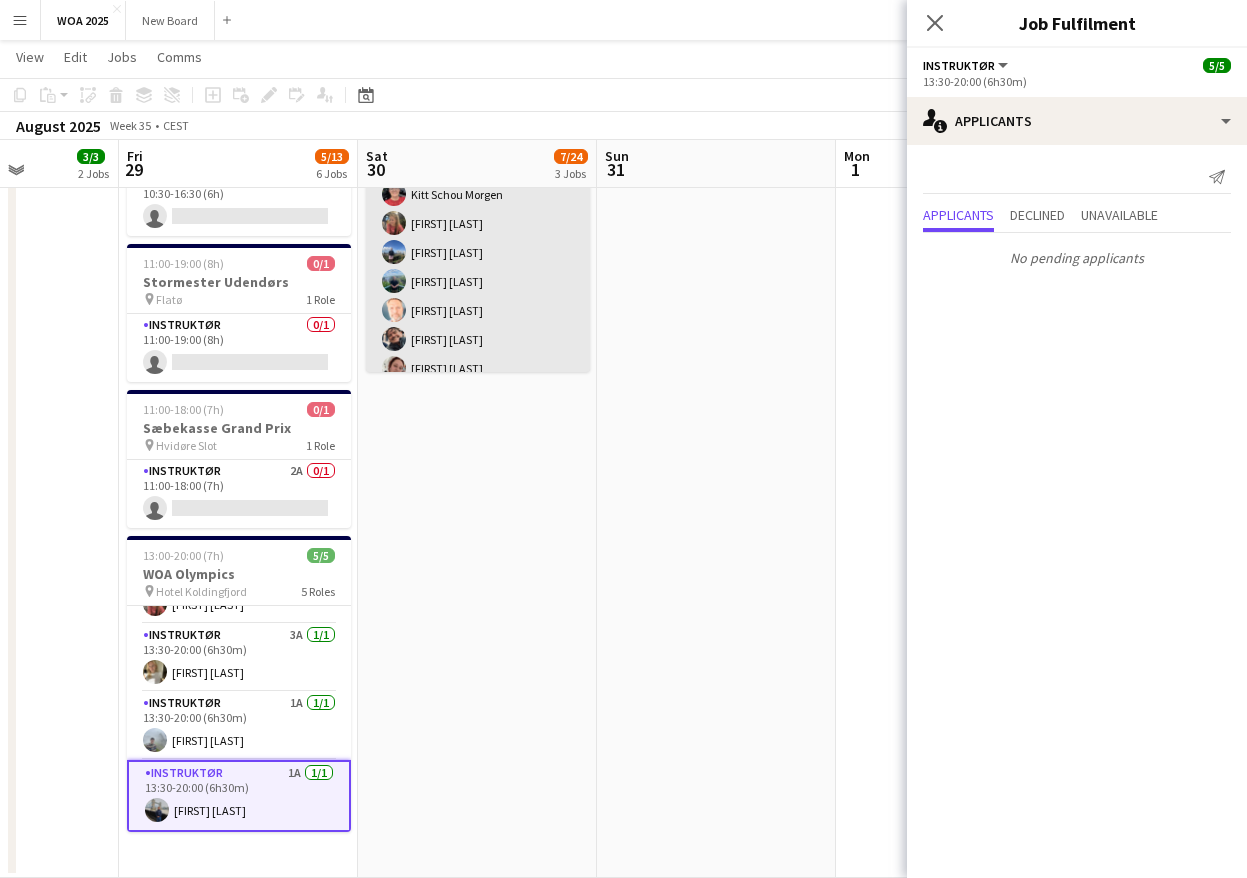scroll, scrollTop: 0, scrollLeft: 837, axis: horizontal 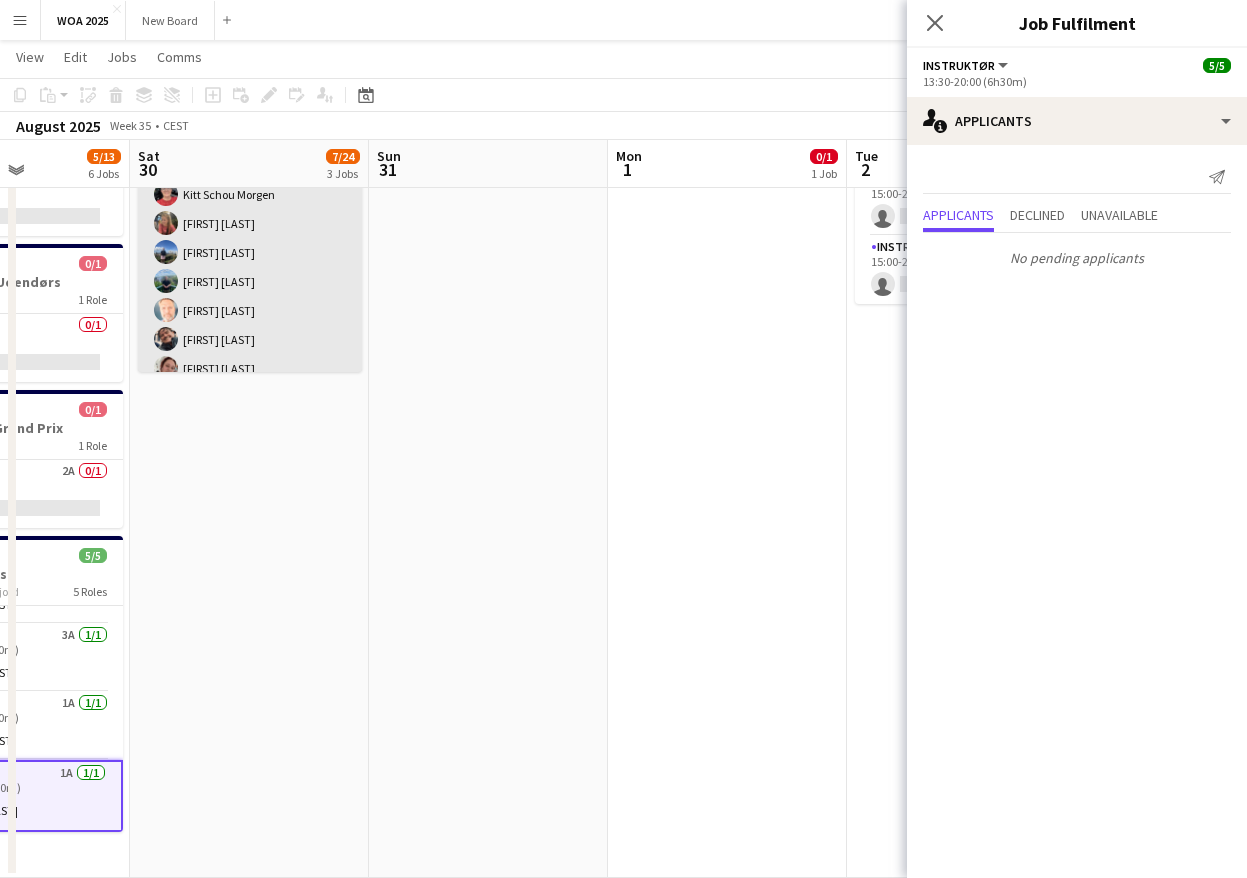 drag, startPoint x: 826, startPoint y: 467, endPoint x: 220, endPoint y: 370, distance: 613.7141 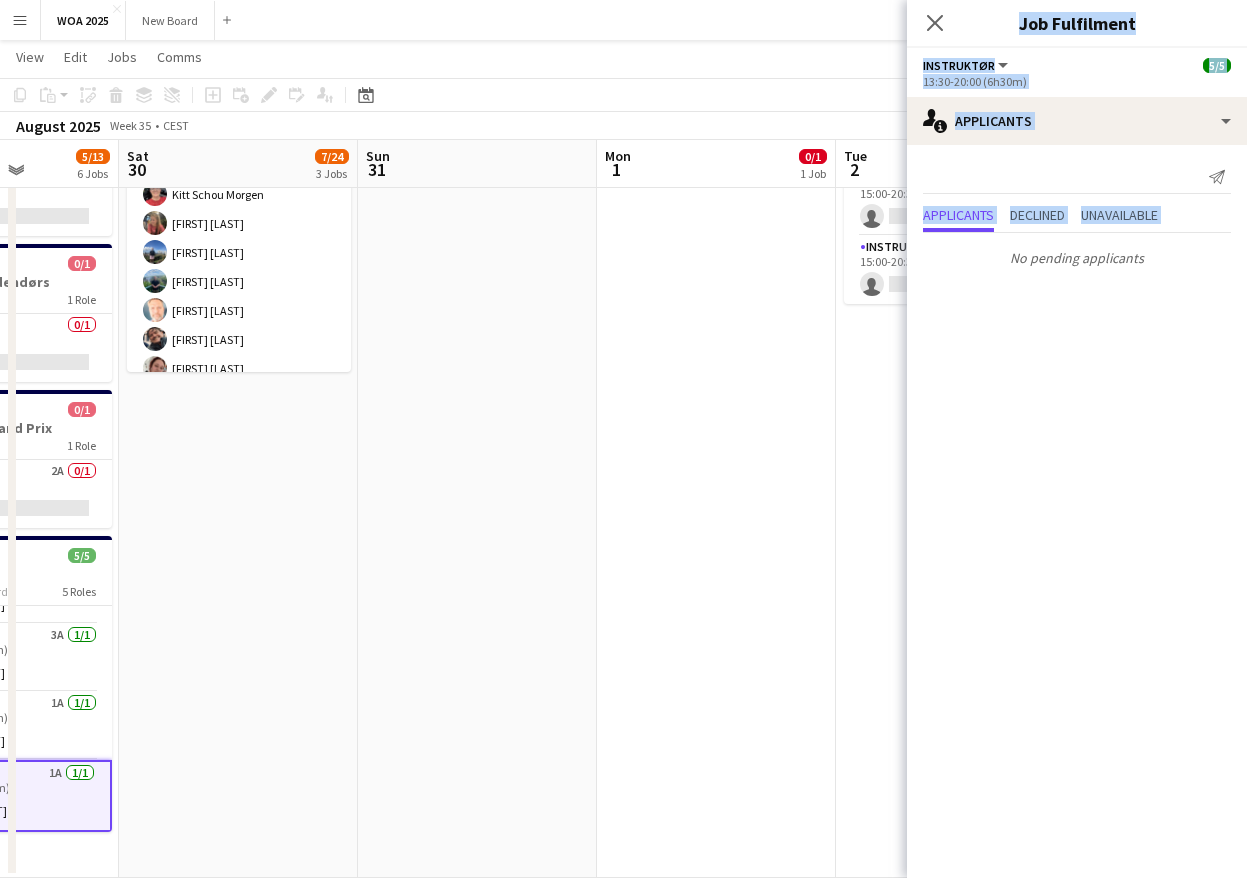 drag, startPoint x: 872, startPoint y: 472, endPoint x: 808, endPoint y: 462, distance: 64.77654 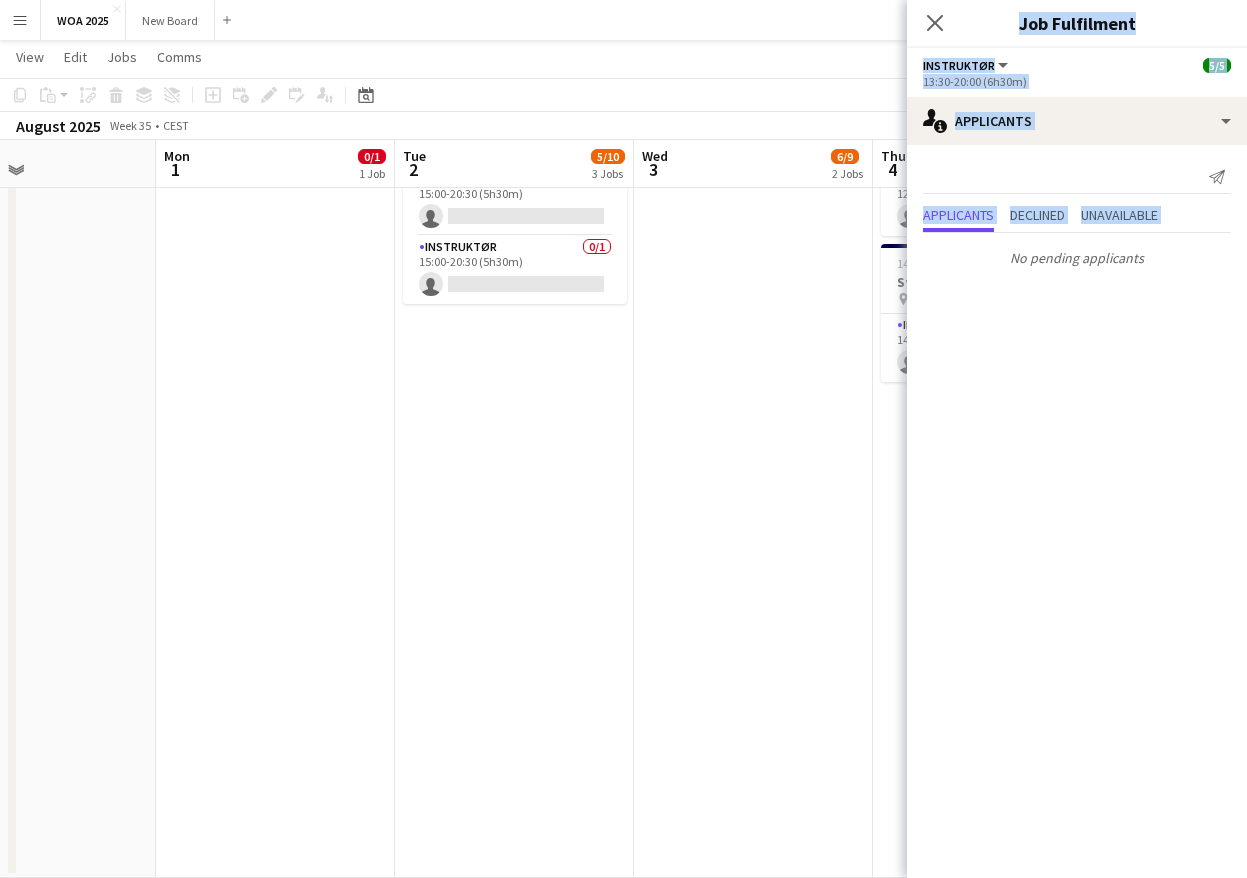 drag, startPoint x: 618, startPoint y: 431, endPoint x: 422, endPoint y: 375, distance: 203.84308 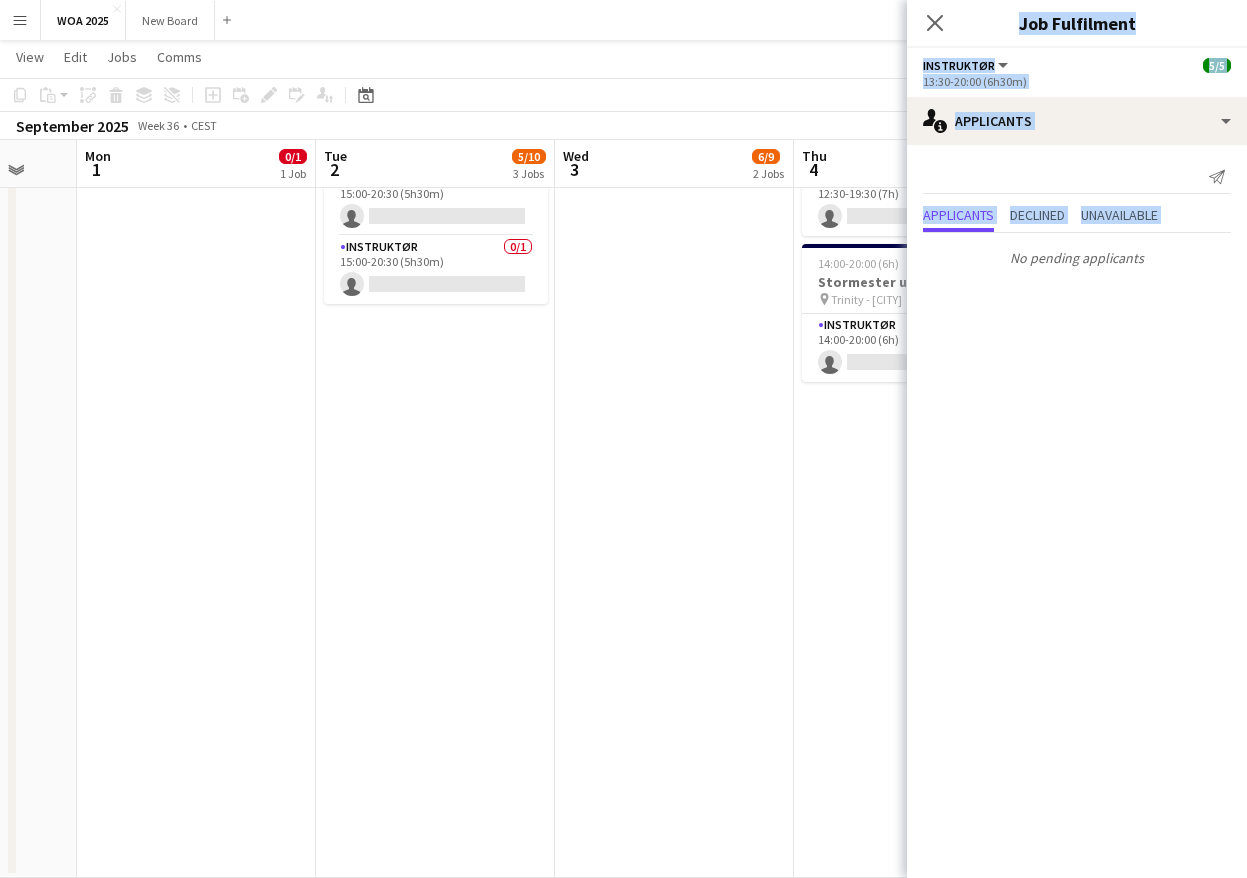 drag, startPoint x: 734, startPoint y: 522, endPoint x: 296, endPoint y: 429, distance: 447.76443 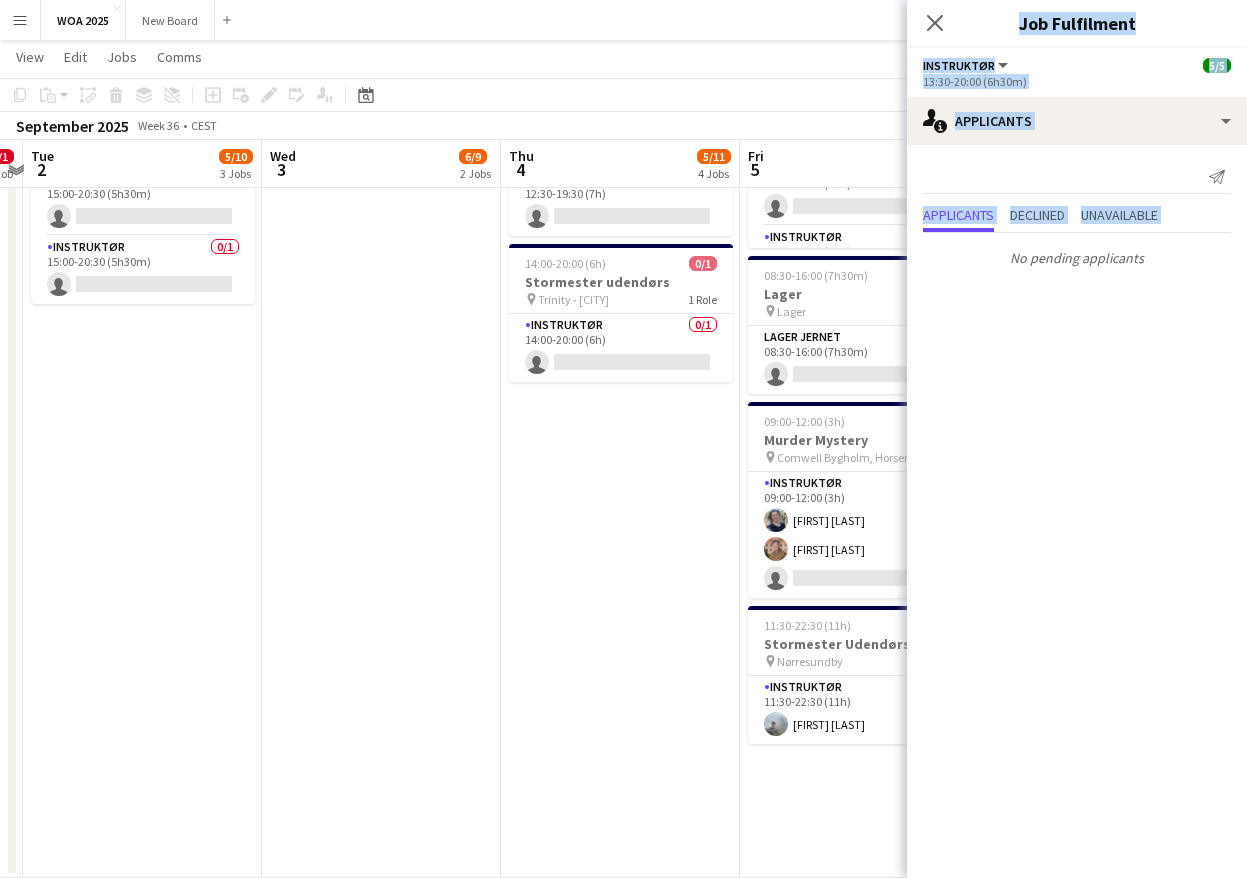 scroll, scrollTop: 0, scrollLeft: 934, axis: horizontal 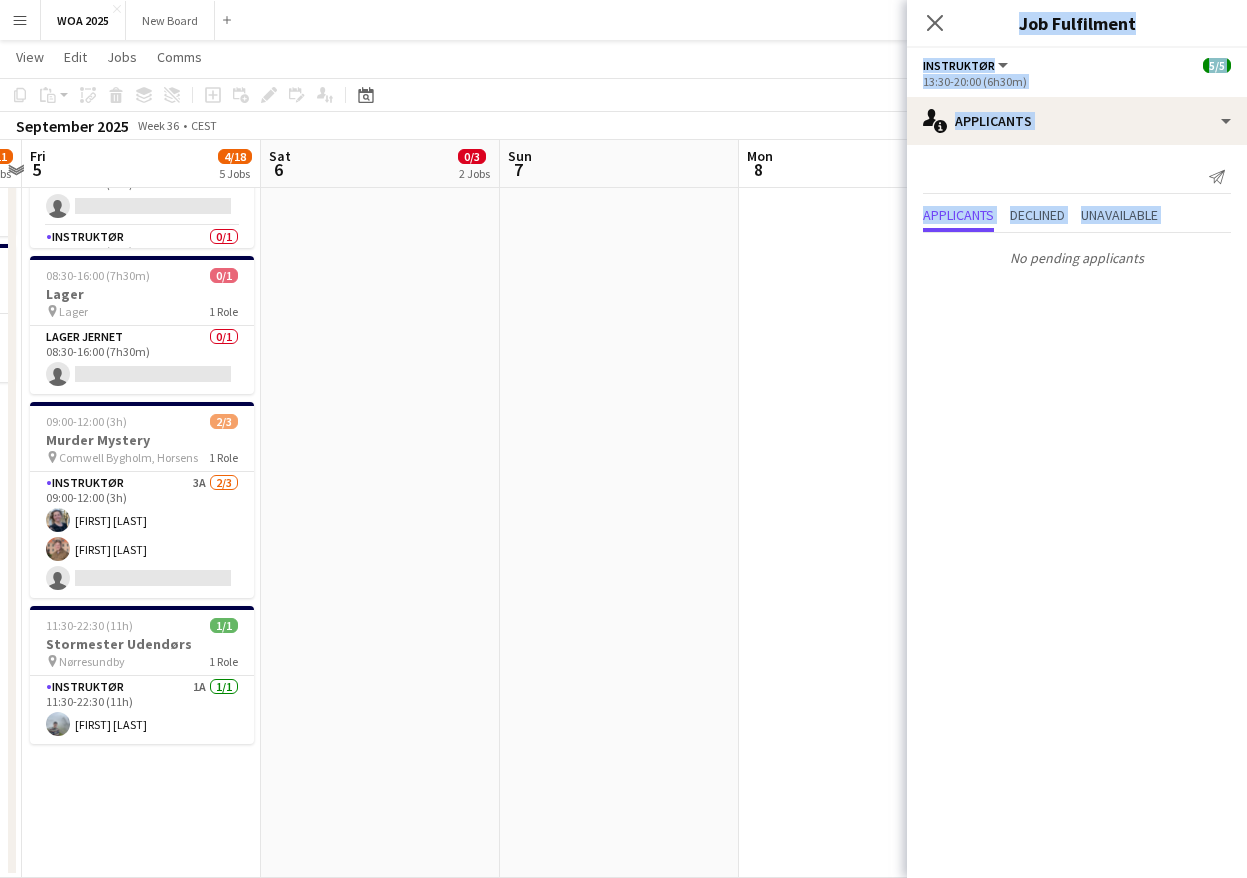 drag, startPoint x: 789, startPoint y: 579, endPoint x: 389, endPoint y: 493, distance: 409.14056 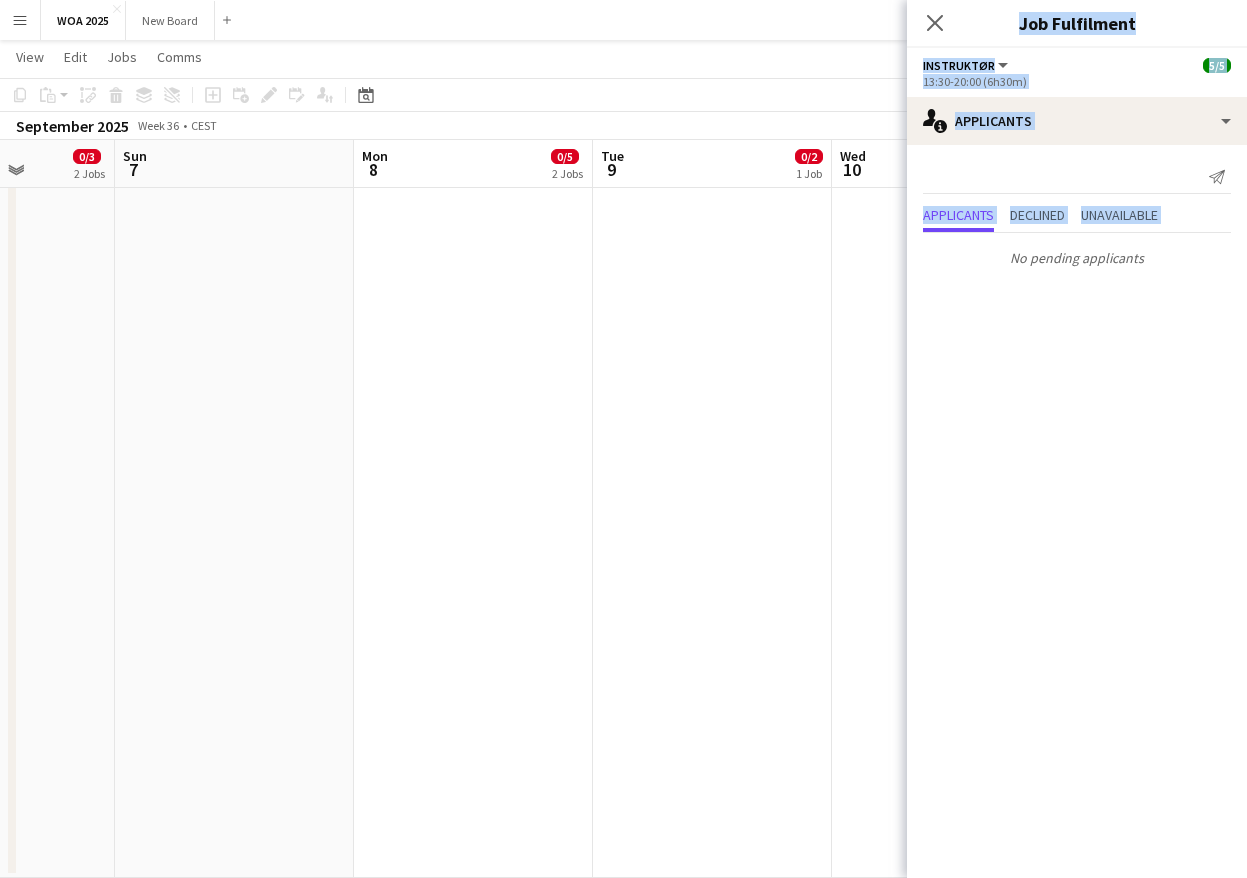 drag, startPoint x: 769, startPoint y: 529, endPoint x: 383, endPoint y: 478, distance: 389.35458 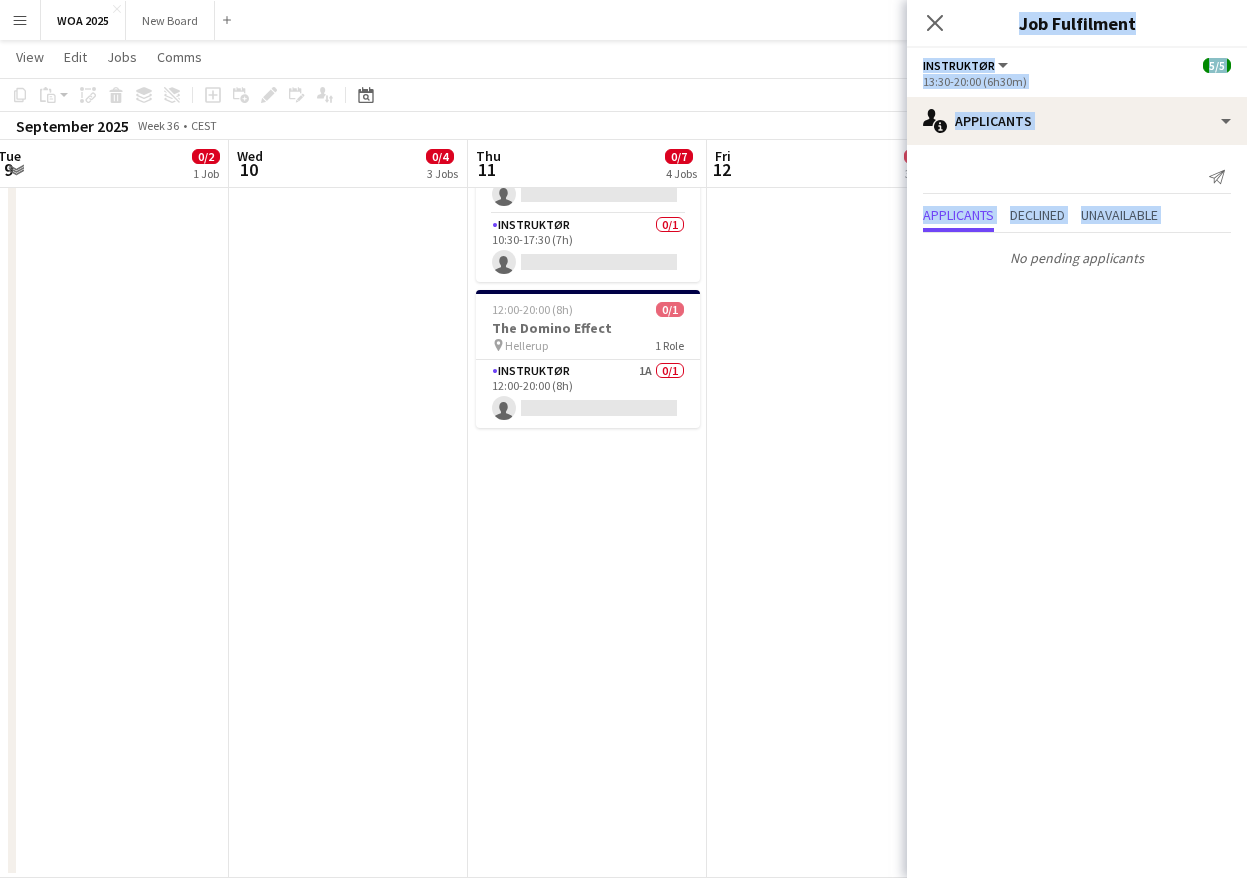 drag, startPoint x: 750, startPoint y: 544, endPoint x: 141, endPoint y: 498, distance: 610.7348 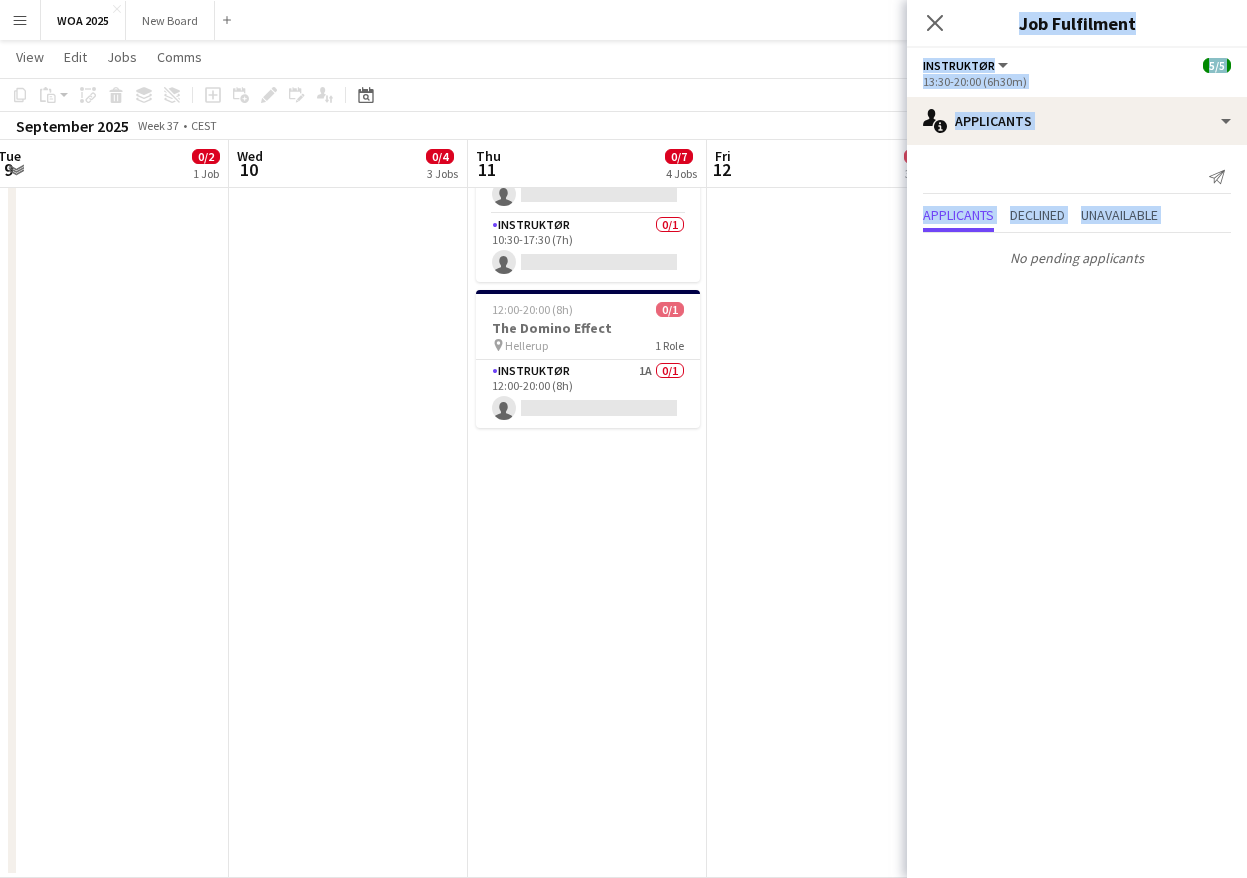 scroll, scrollTop: 0, scrollLeft: 967, axis: horizontal 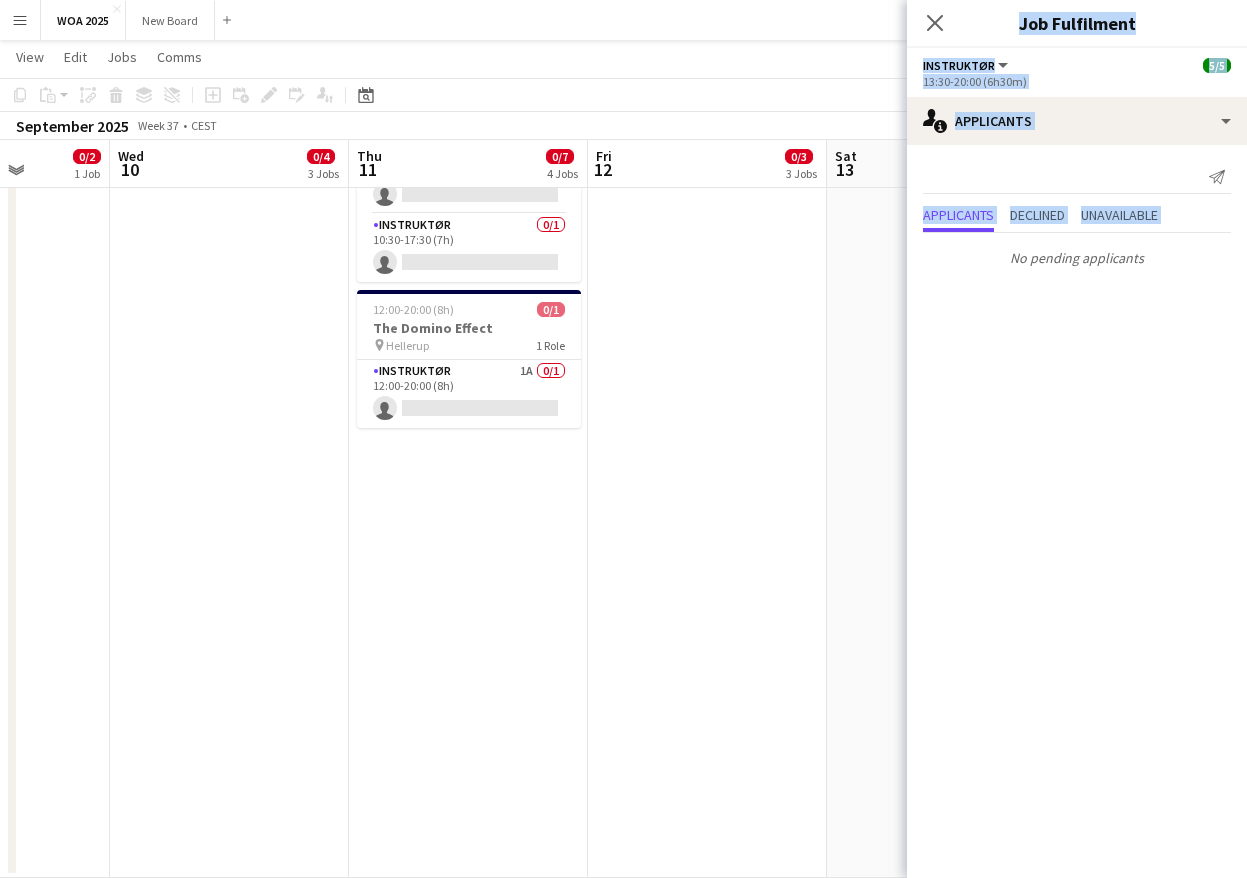 drag, startPoint x: 712, startPoint y: 533, endPoint x: 647, endPoint y: 533, distance: 65 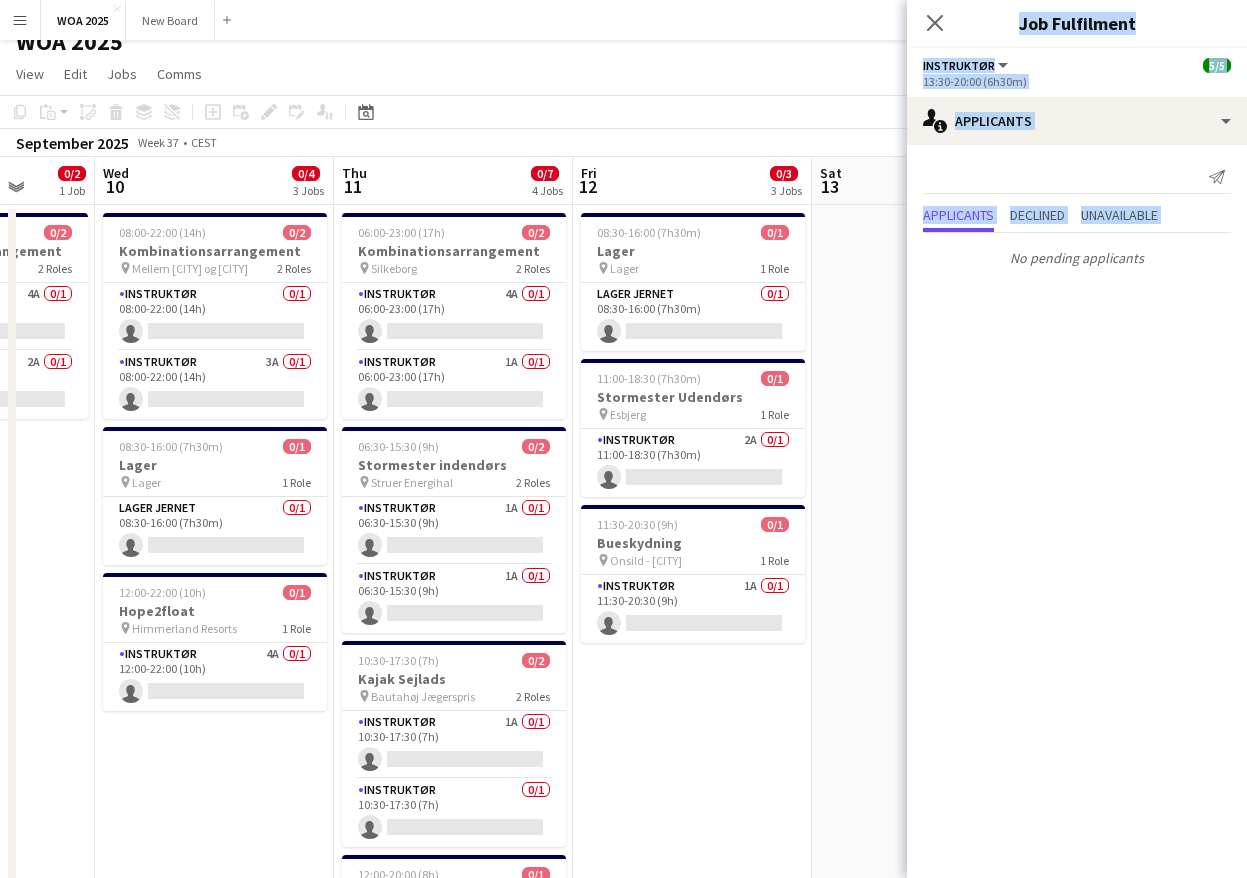 scroll, scrollTop: 0, scrollLeft: 0, axis: both 